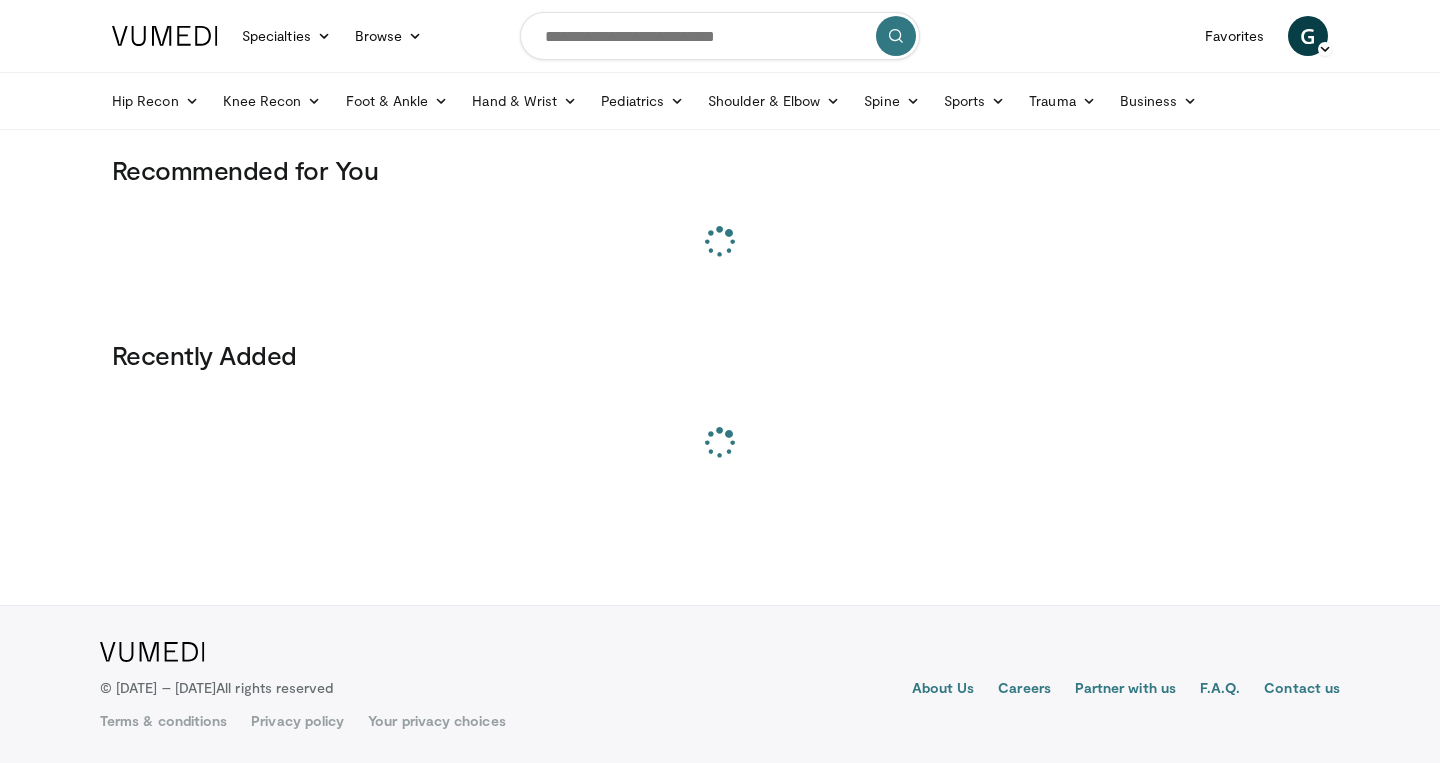 scroll, scrollTop: 0, scrollLeft: 0, axis: both 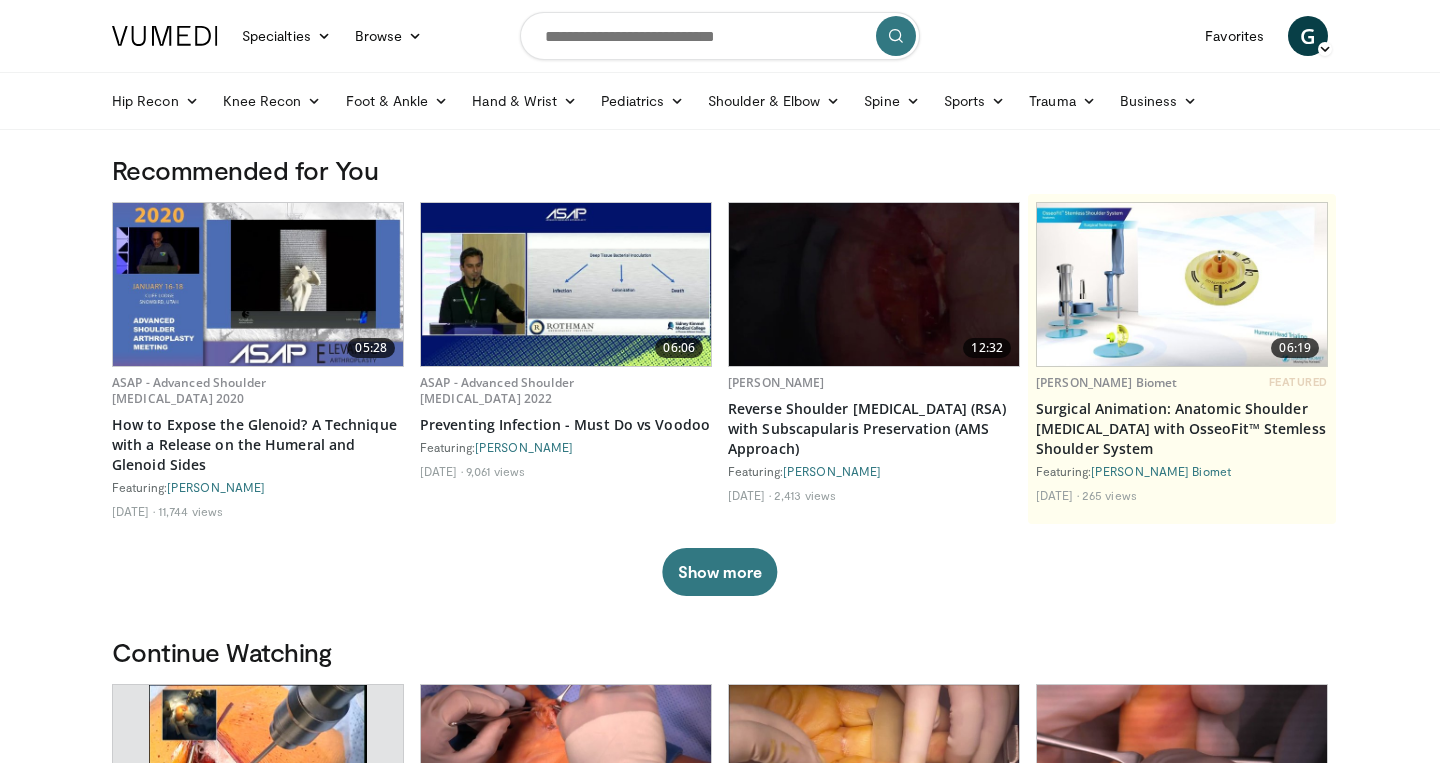 click at bounding box center [720, 36] 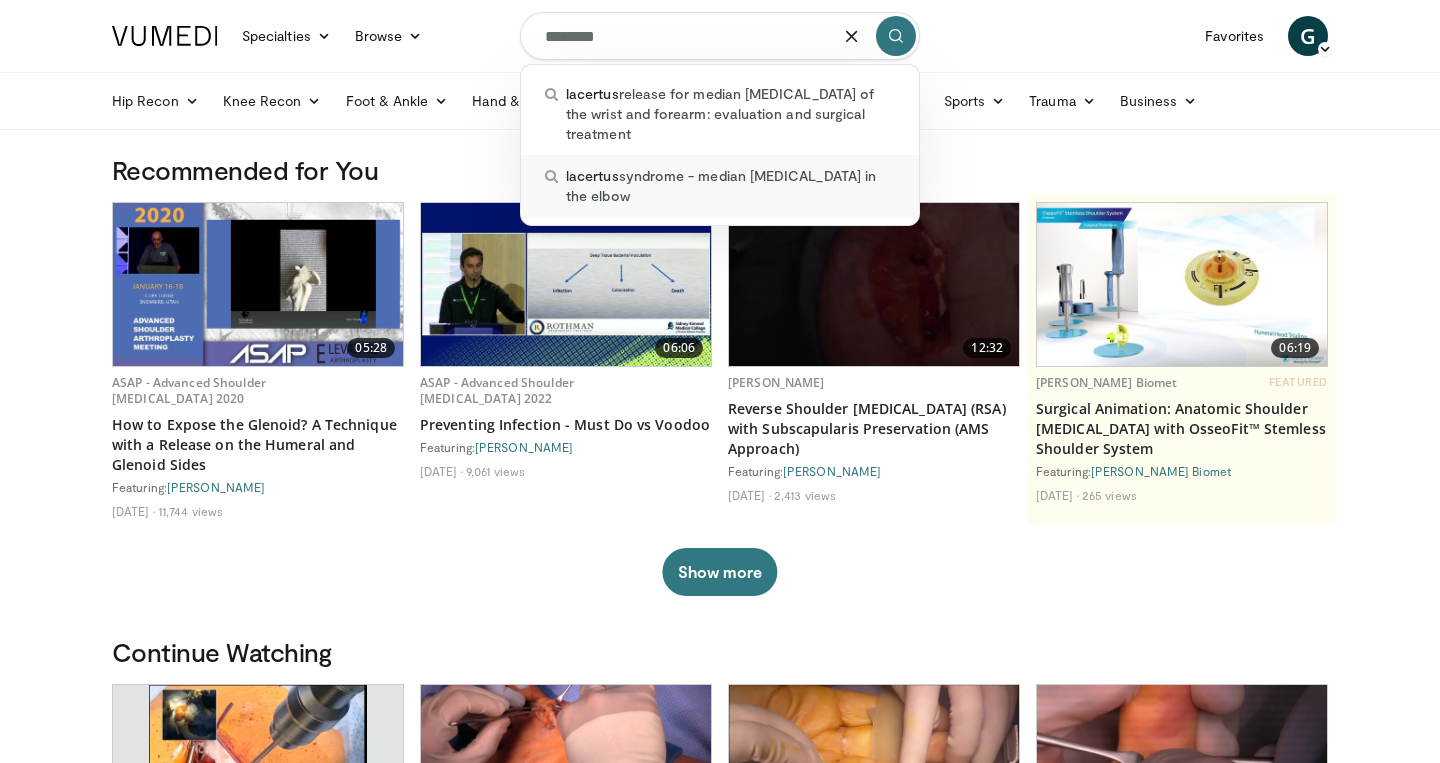click on "lacertus  syndrome - median nerve compression in the elbow" at bounding box center (730, 186) 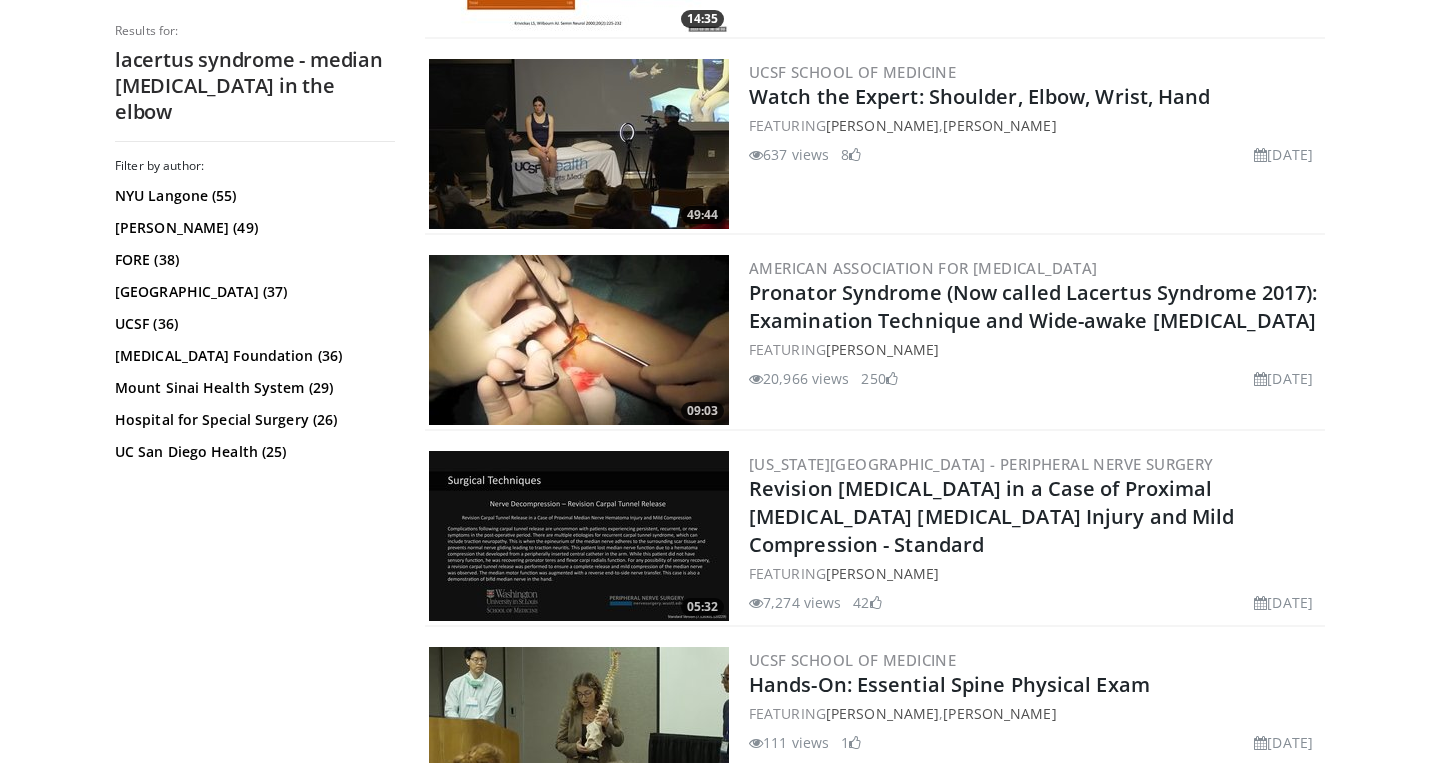 scroll, scrollTop: 3340, scrollLeft: 0, axis: vertical 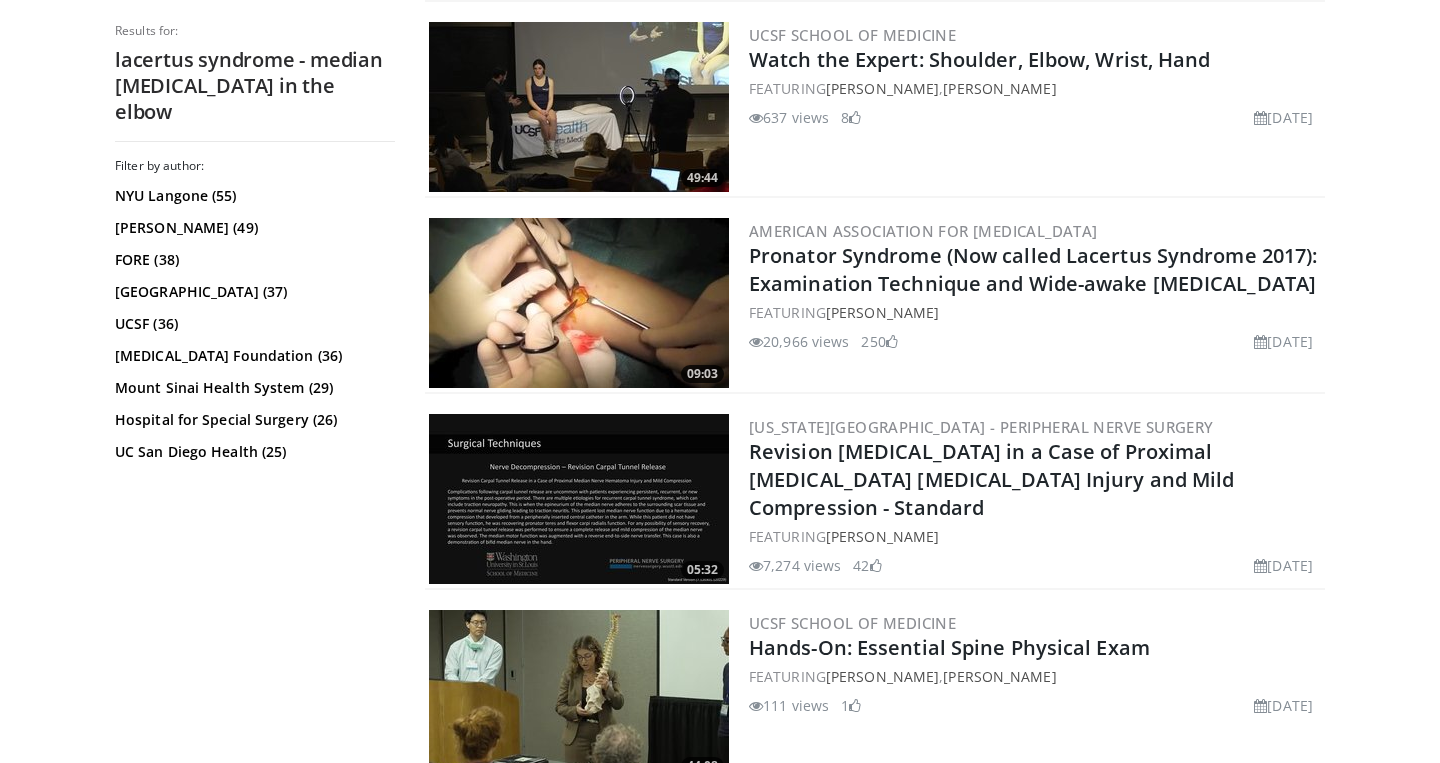 click at bounding box center (579, 303) 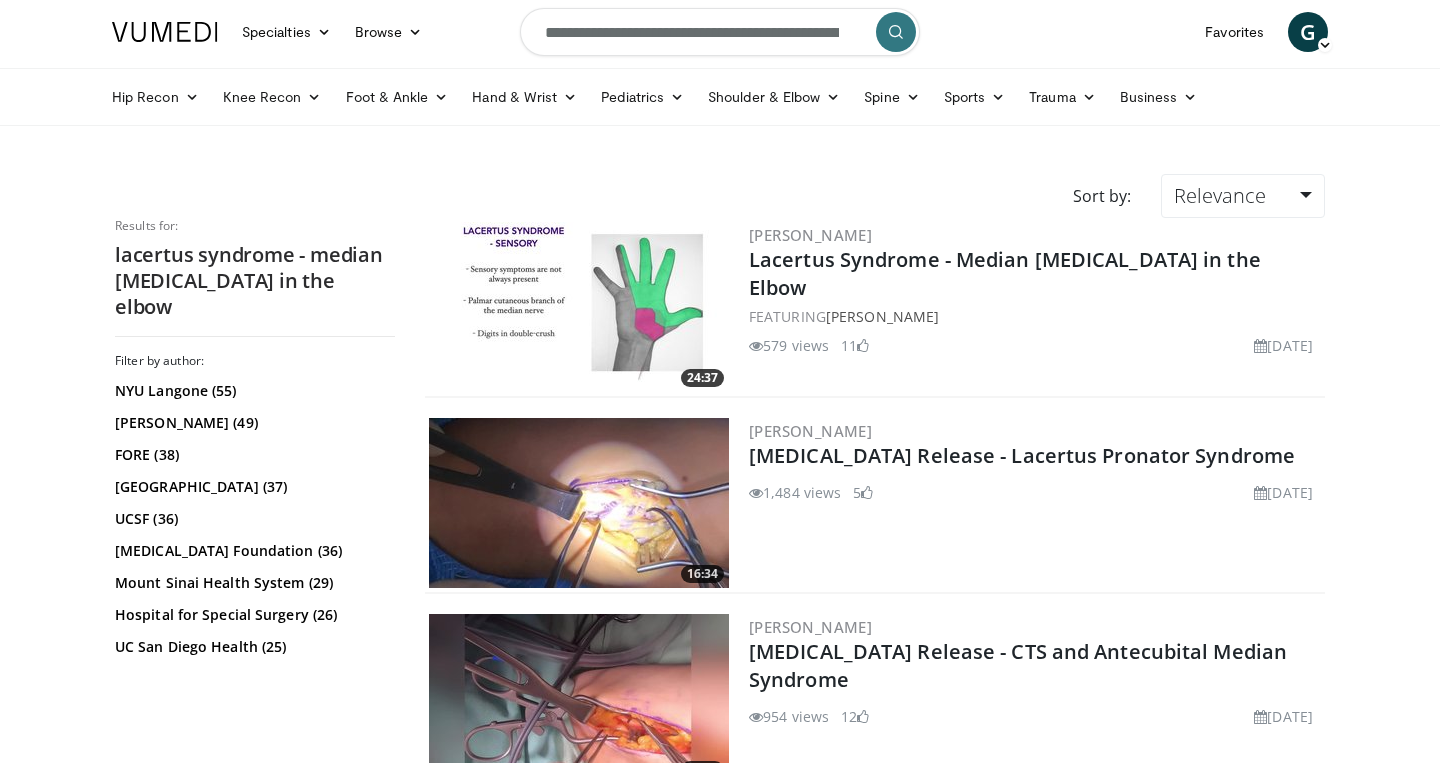 scroll, scrollTop: 0, scrollLeft: 0, axis: both 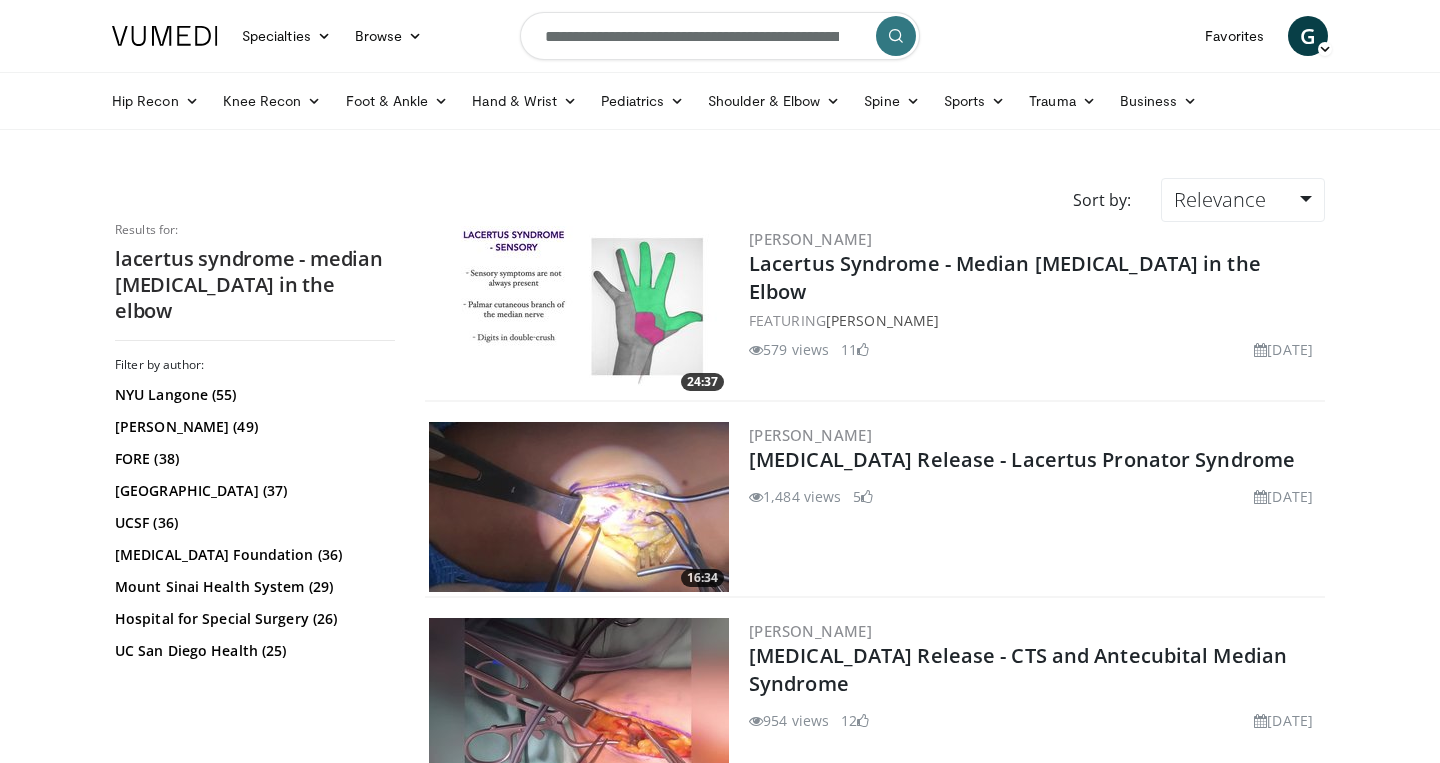 click at bounding box center [579, 507] 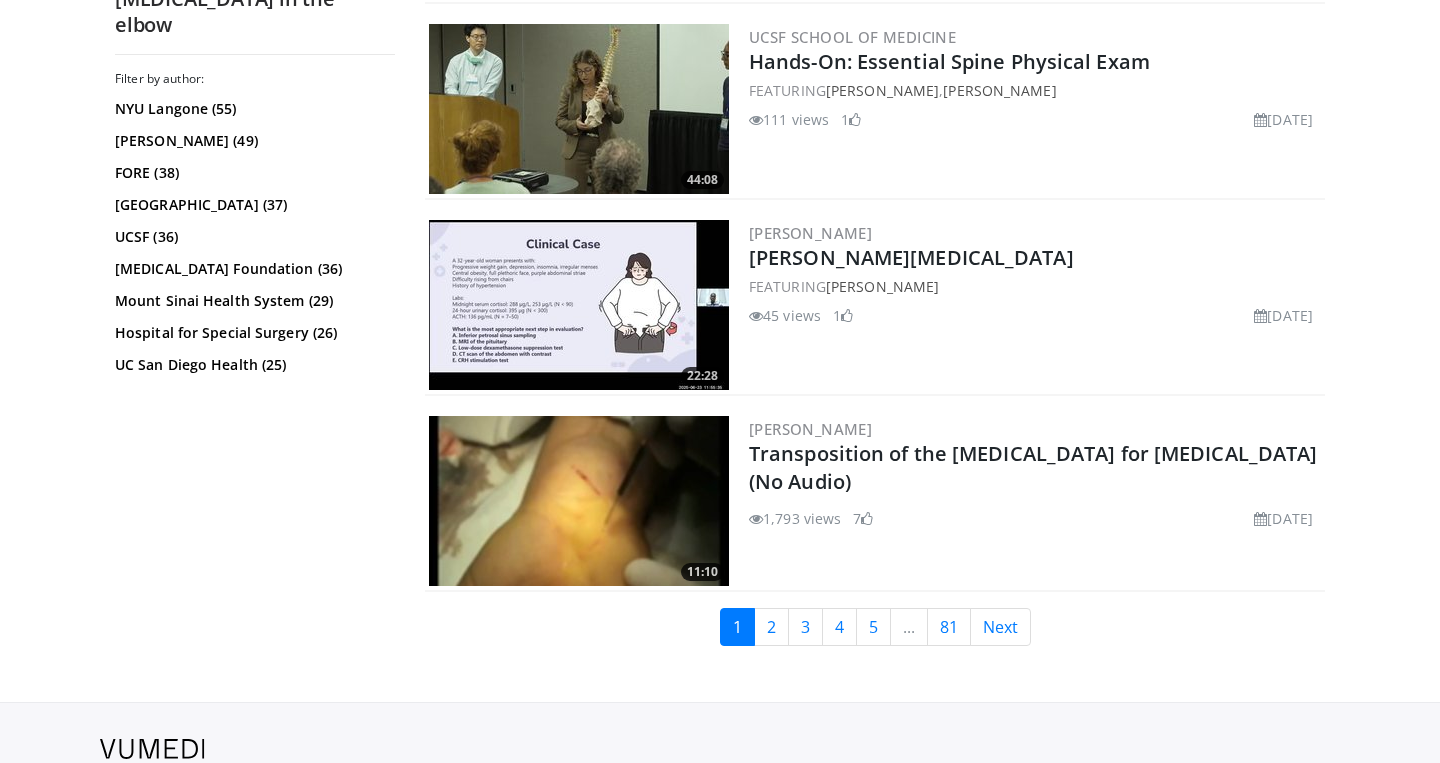 scroll, scrollTop: 4036, scrollLeft: 0, axis: vertical 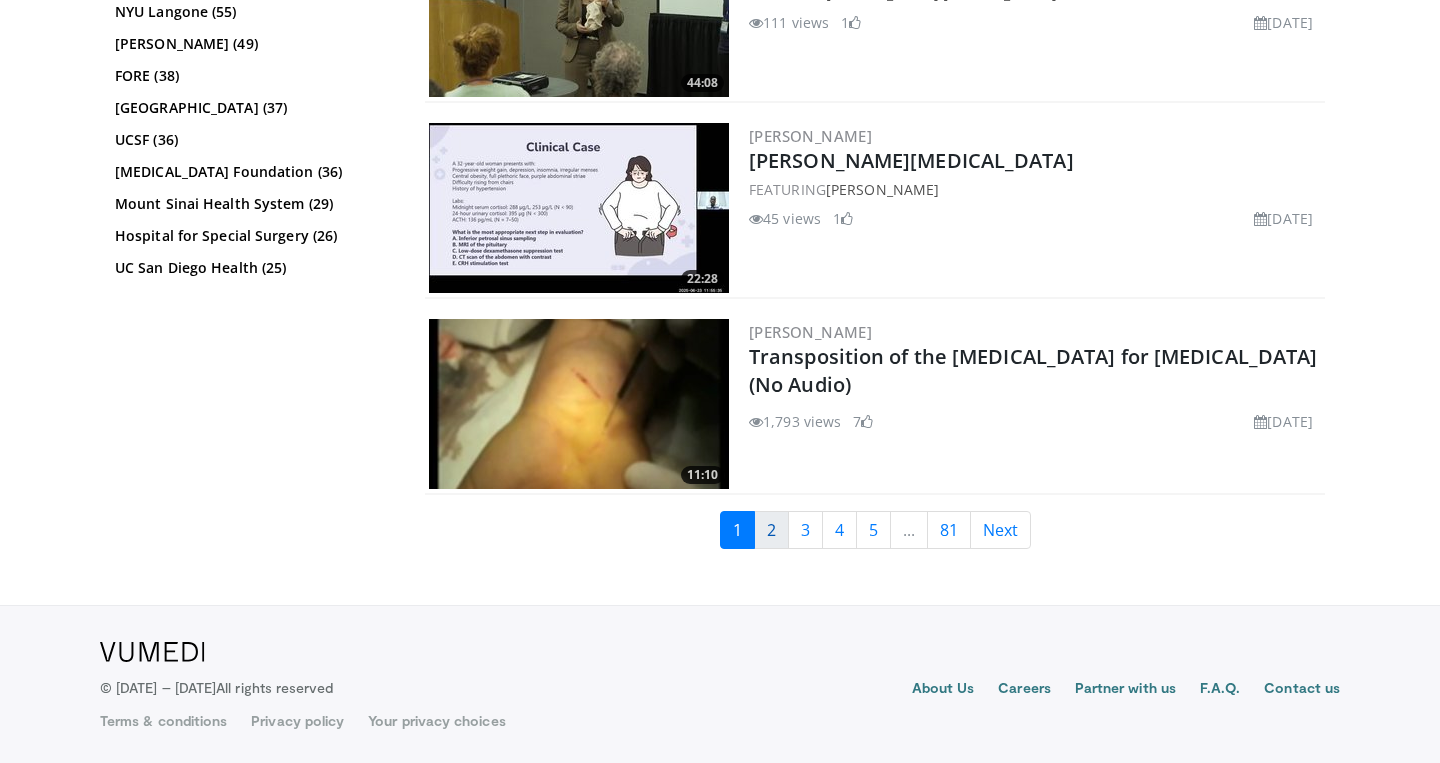 click on "2" at bounding box center (771, 530) 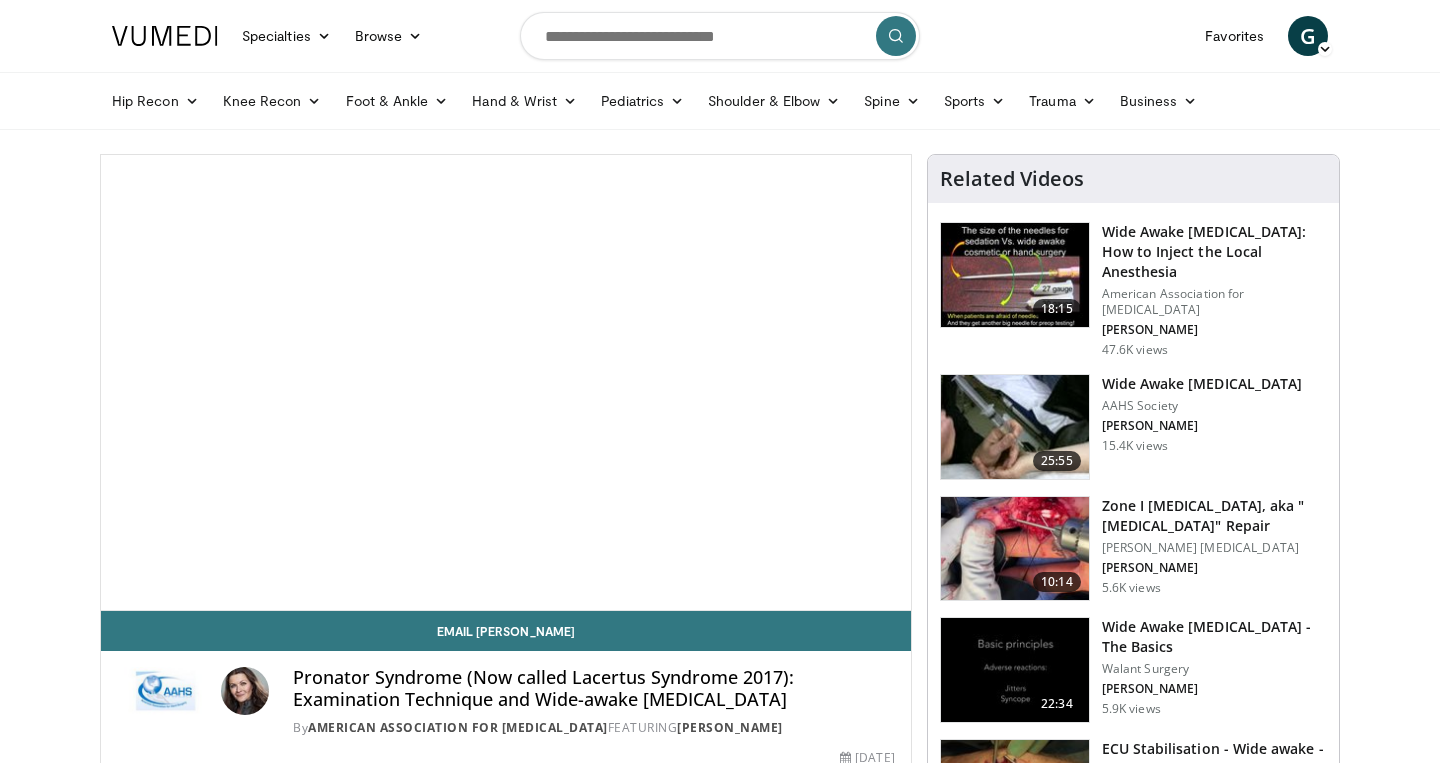 scroll, scrollTop: 0, scrollLeft: 0, axis: both 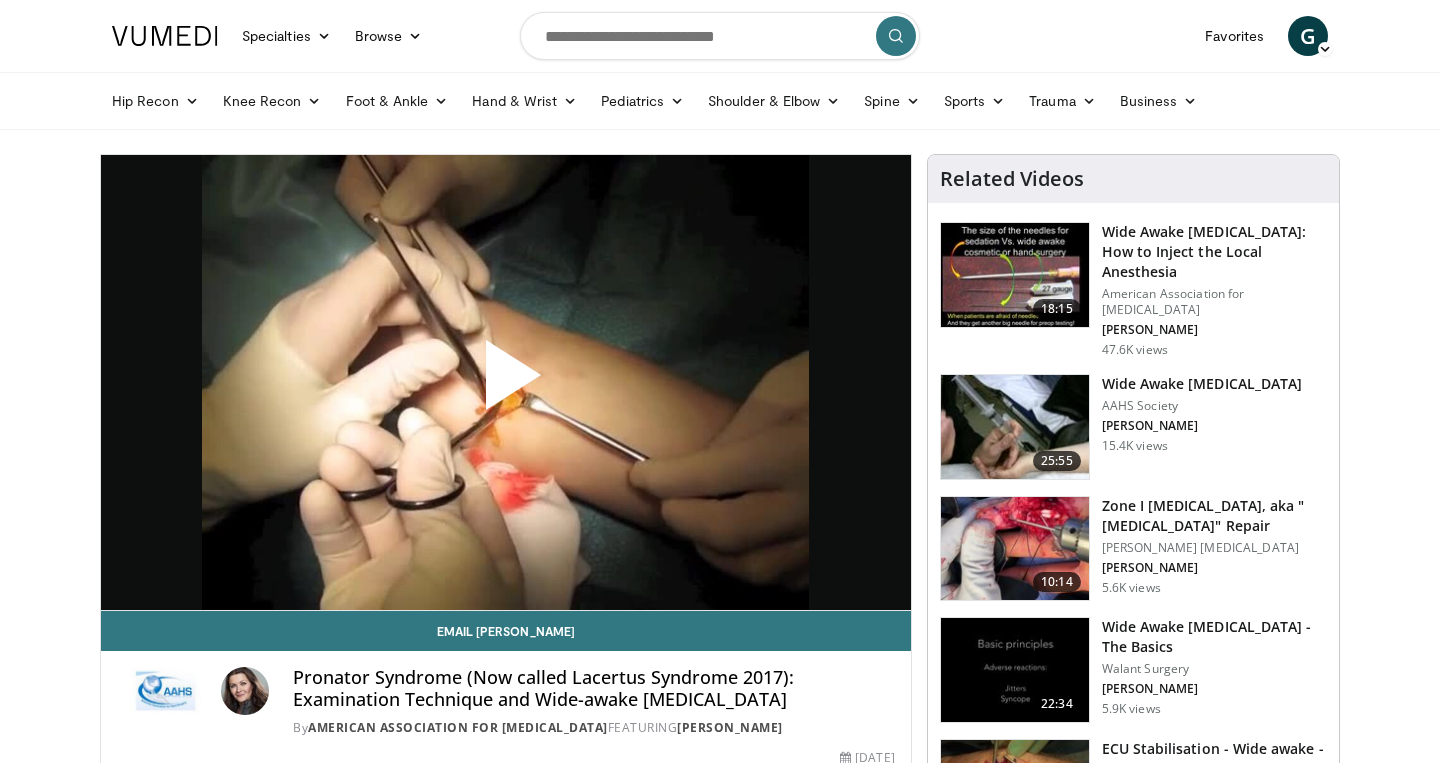 click at bounding box center (506, 383) 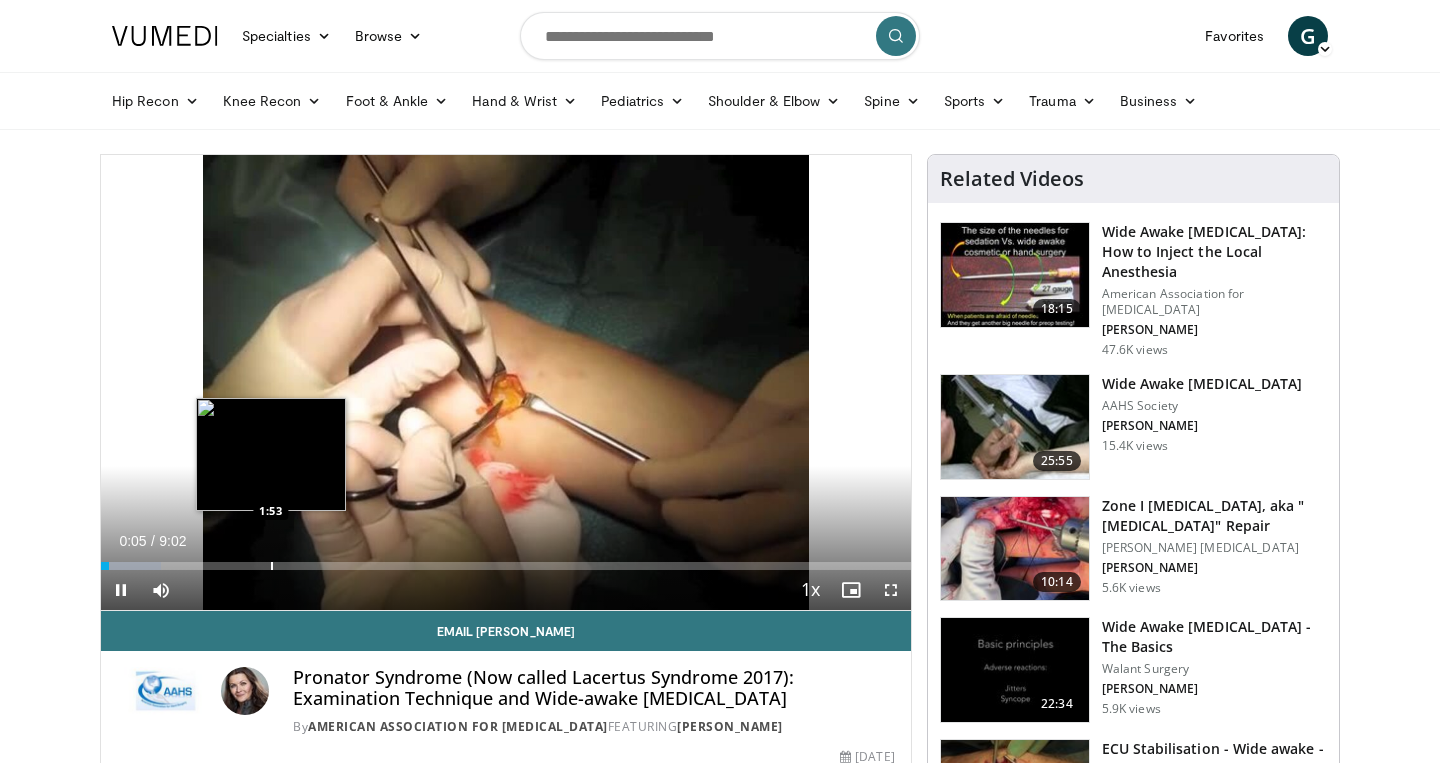 click on "Loaded :  7.35% 0:05 1:53" at bounding box center (506, 560) 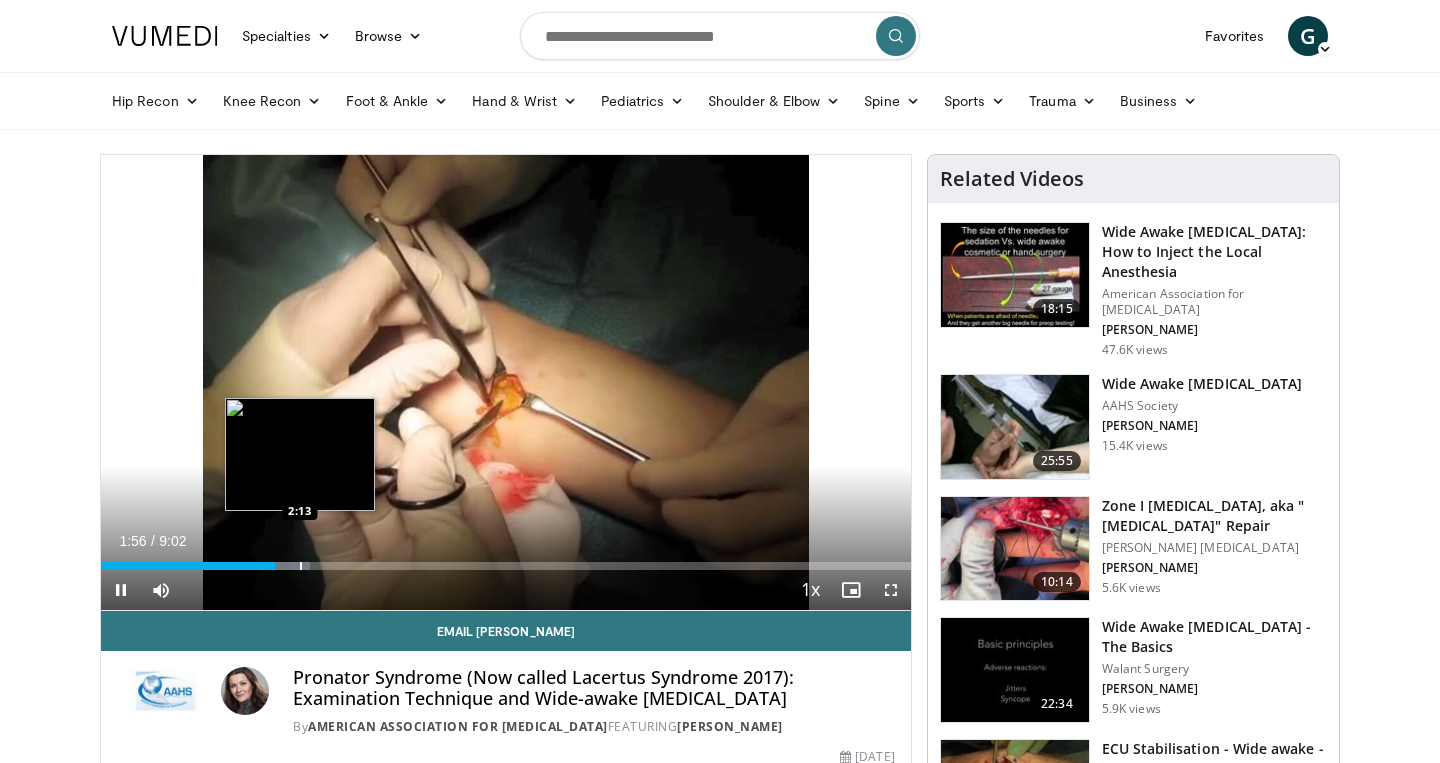 click at bounding box center [287, 566] 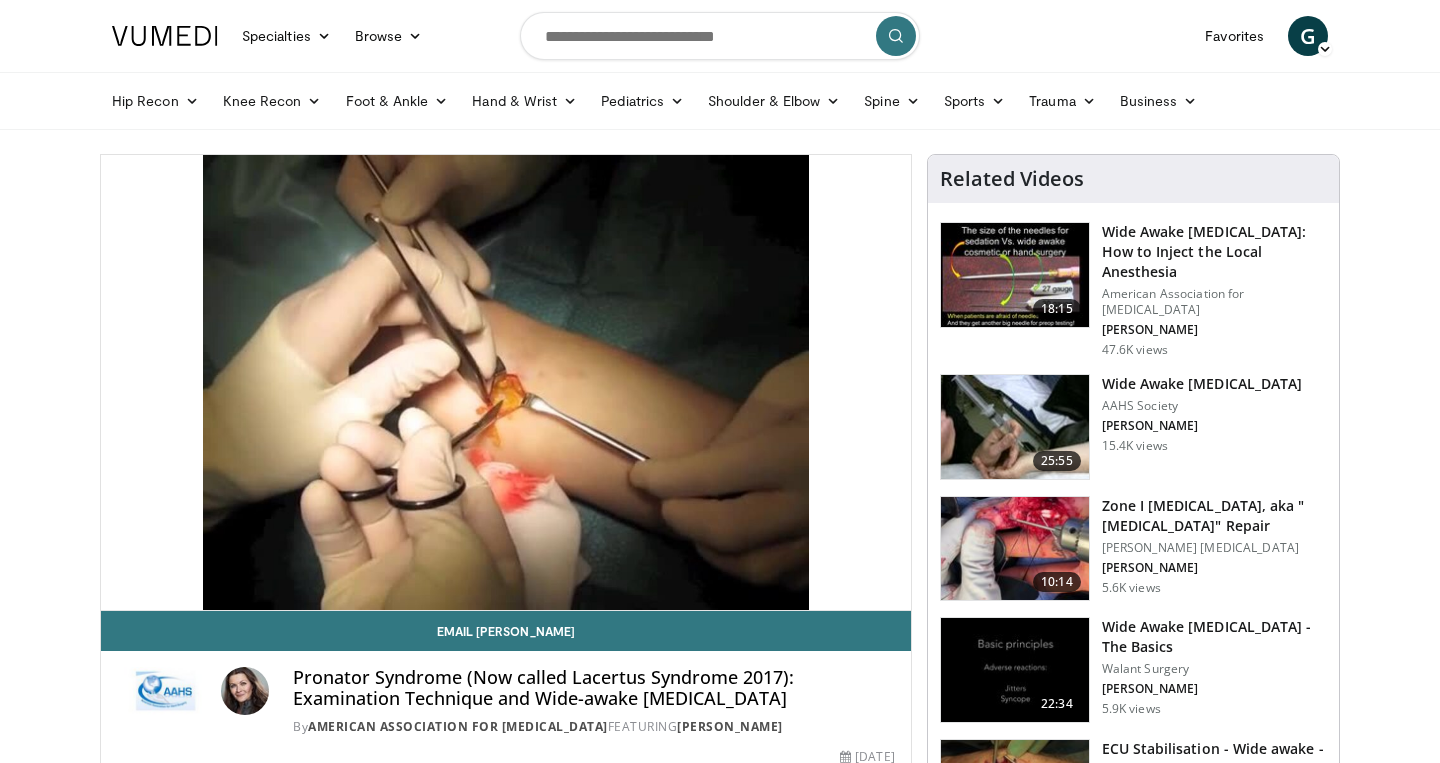 click on "**********" at bounding box center [506, 383] 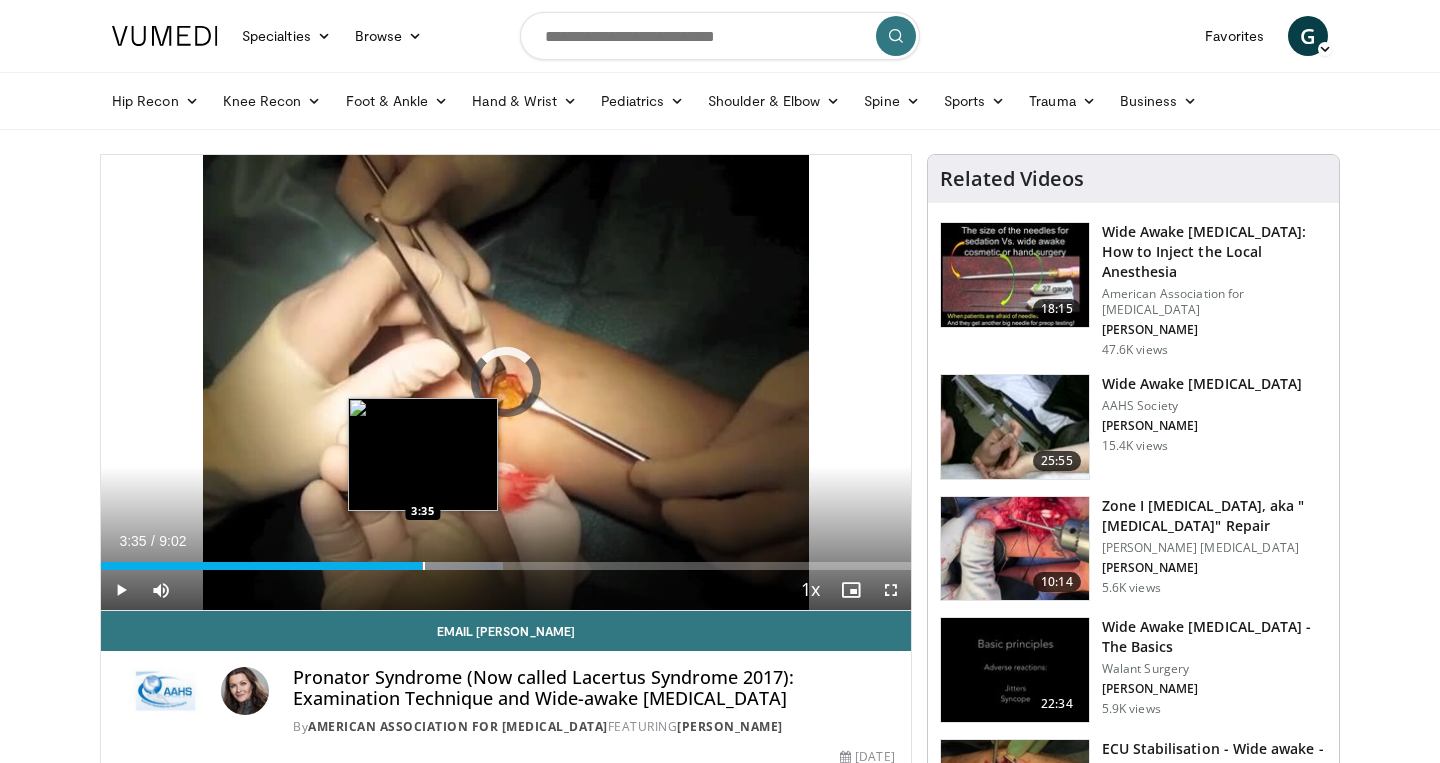 click at bounding box center [436, 566] 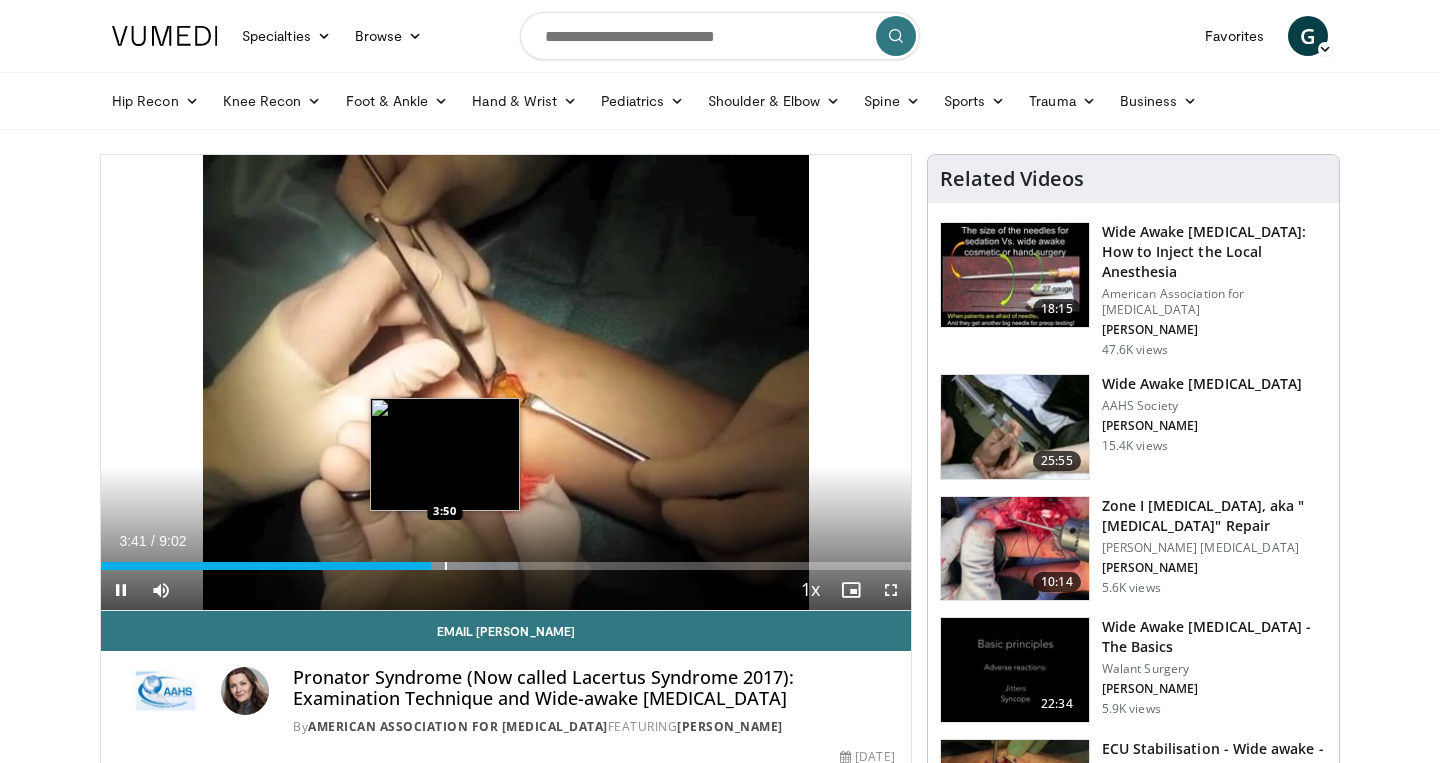 click at bounding box center [448, 566] 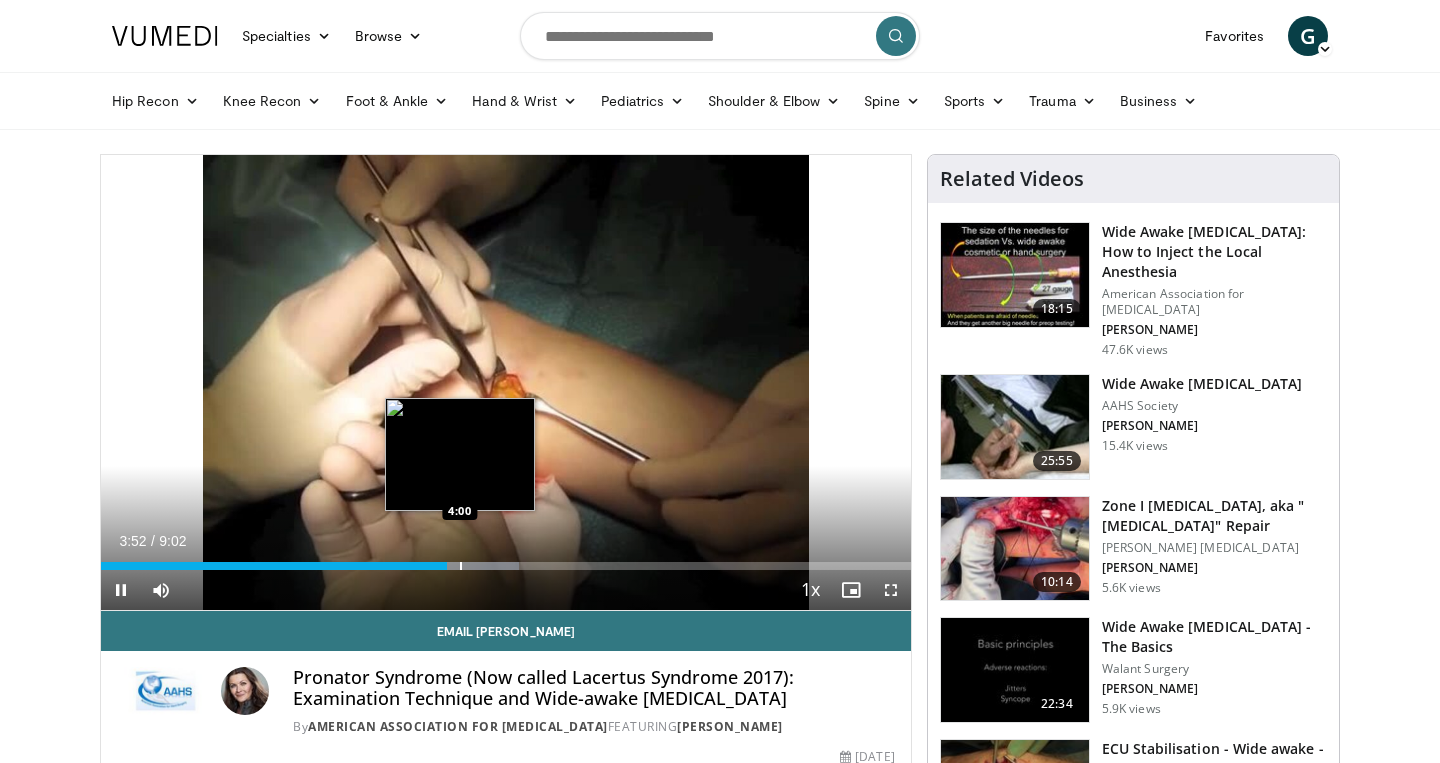 click at bounding box center [461, 566] 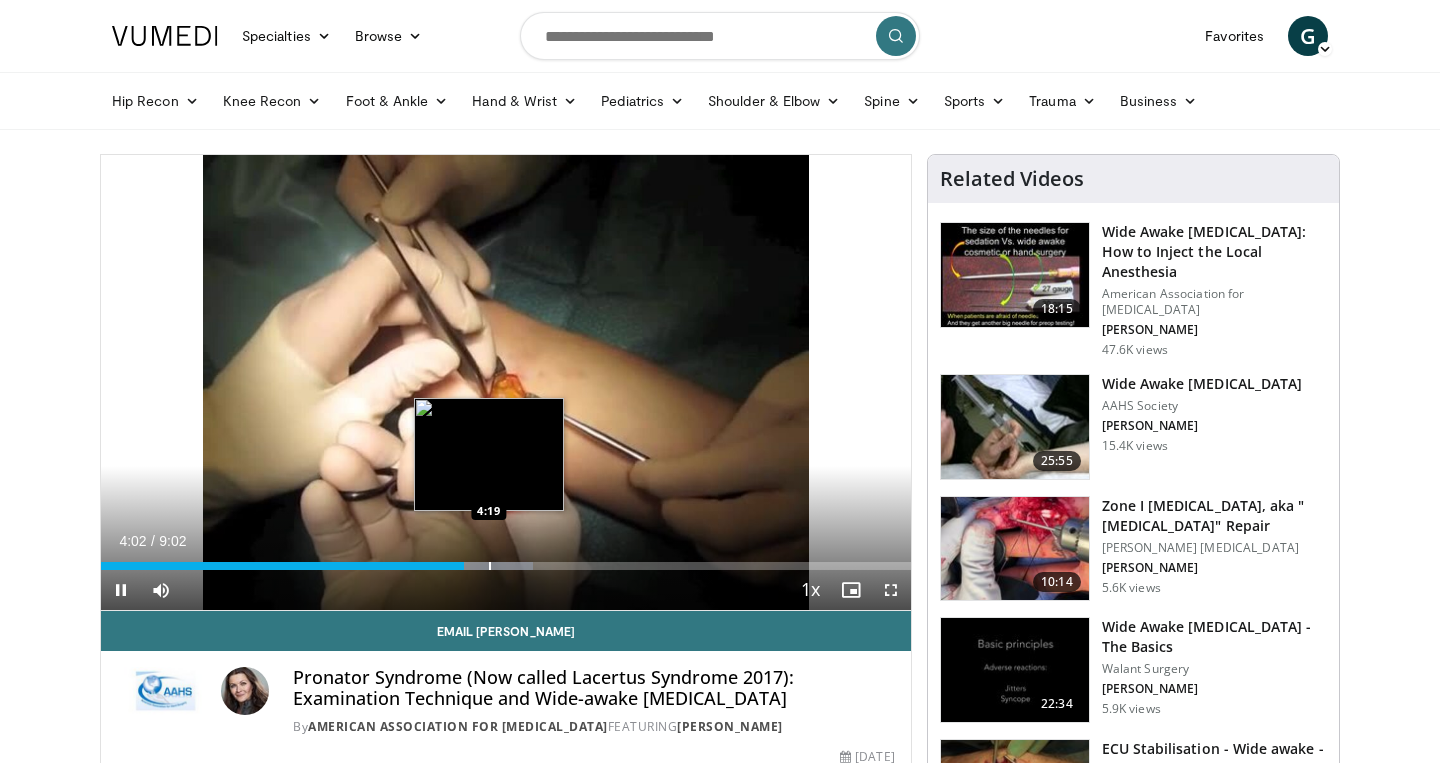 click at bounding box center [490, 566] 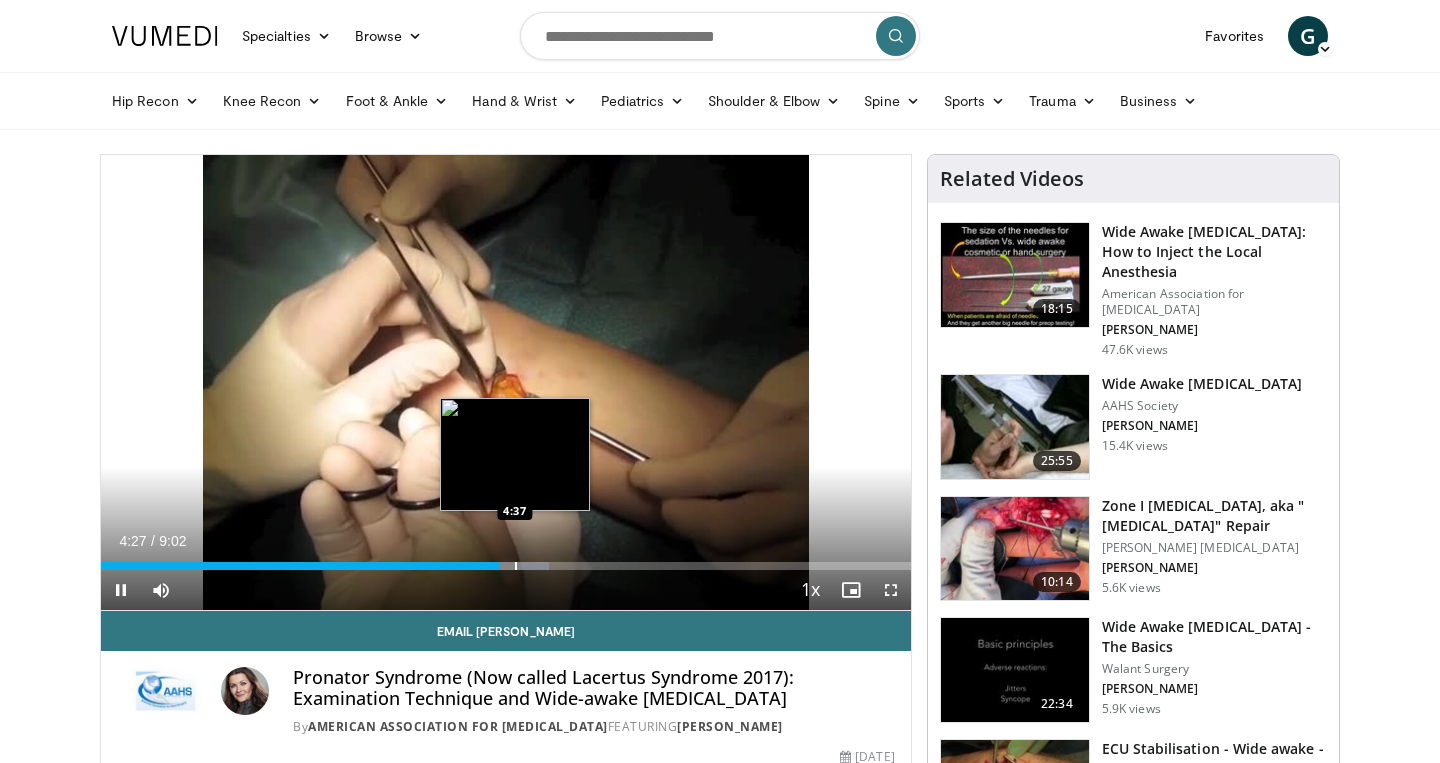 click on "Loaded :  55.33% 4:27 4:37" at bounding box center (506, 566) 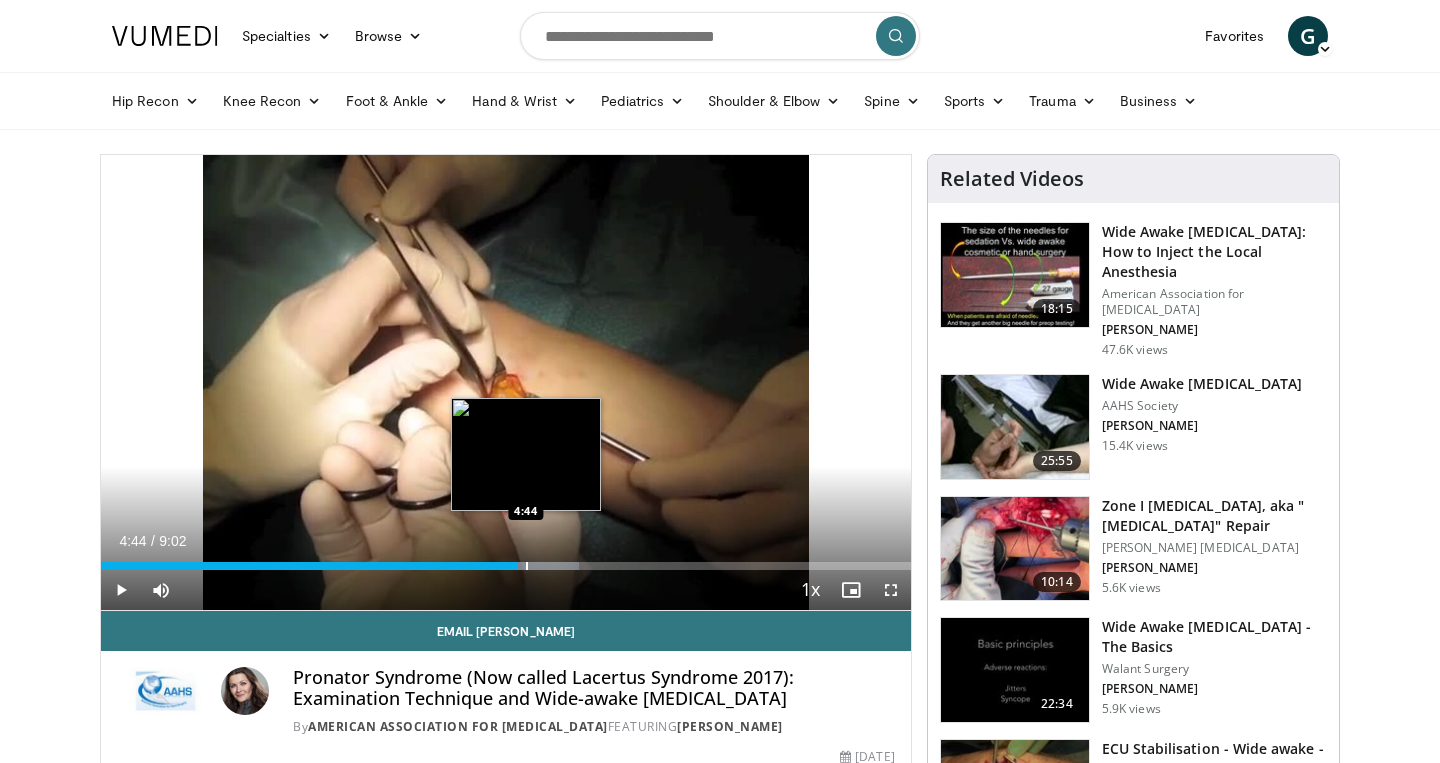 click at bounding box center [525, 566] 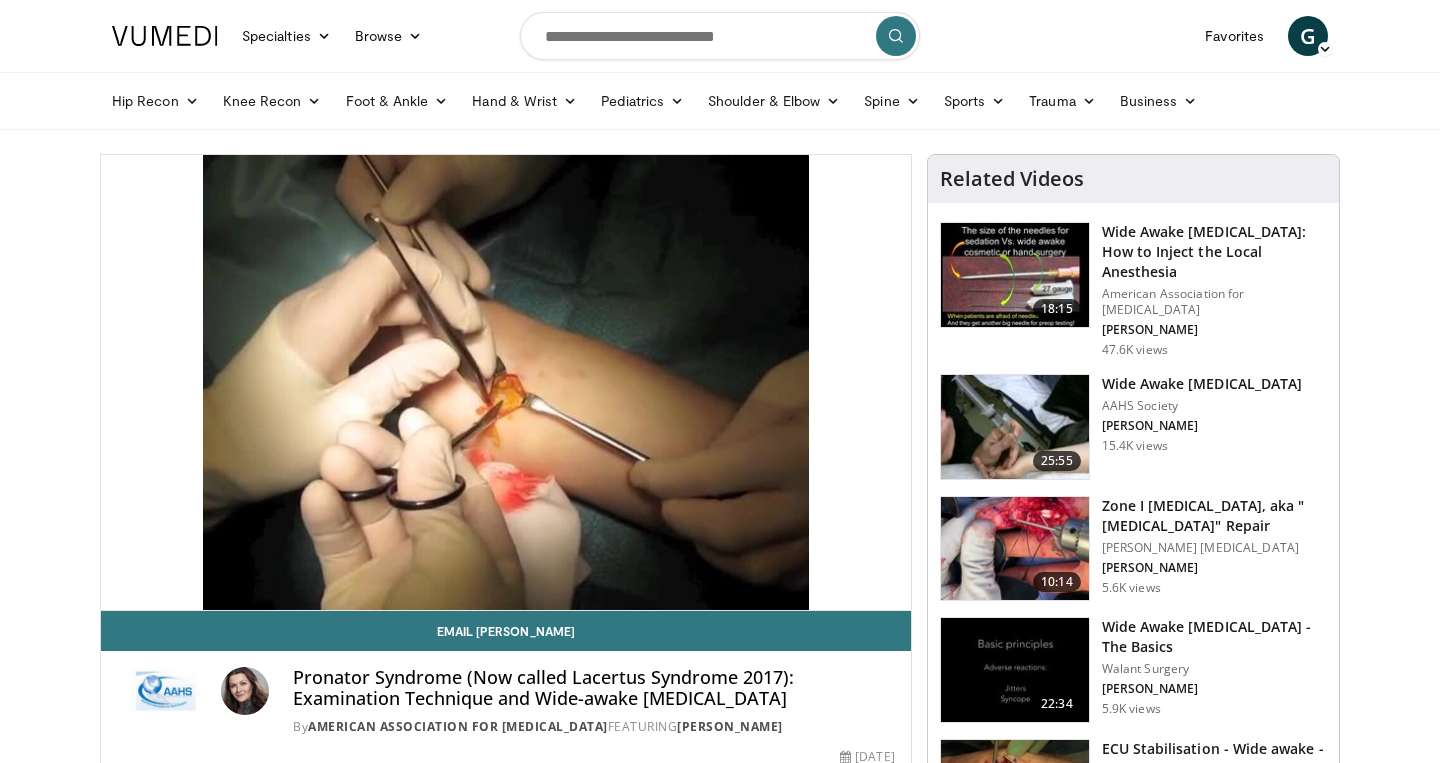 click on "10 seconds
Tap to unmute" at bounding box center [506, 382] 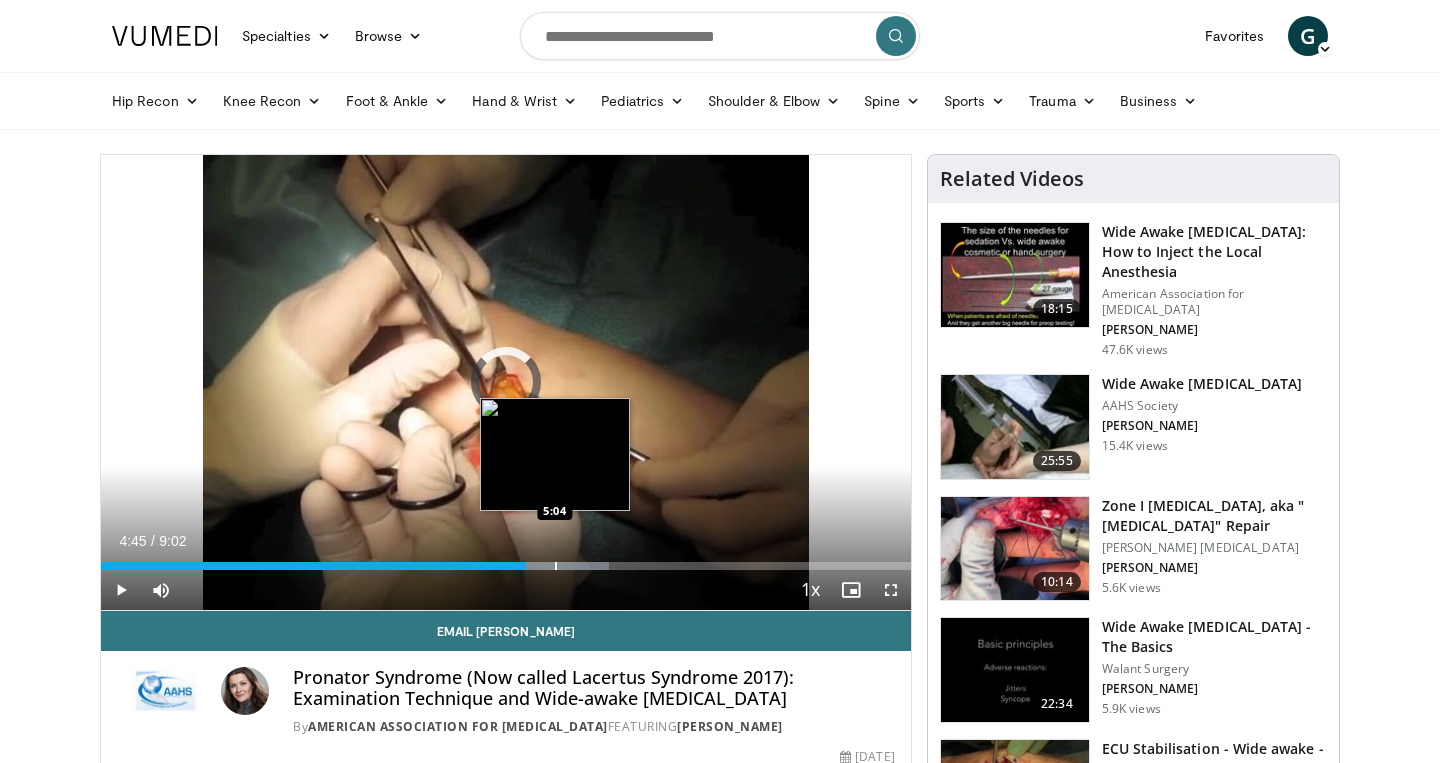 click on "Loaded :  62.71% 5:03 5:04" at bounding box center (506, 566) 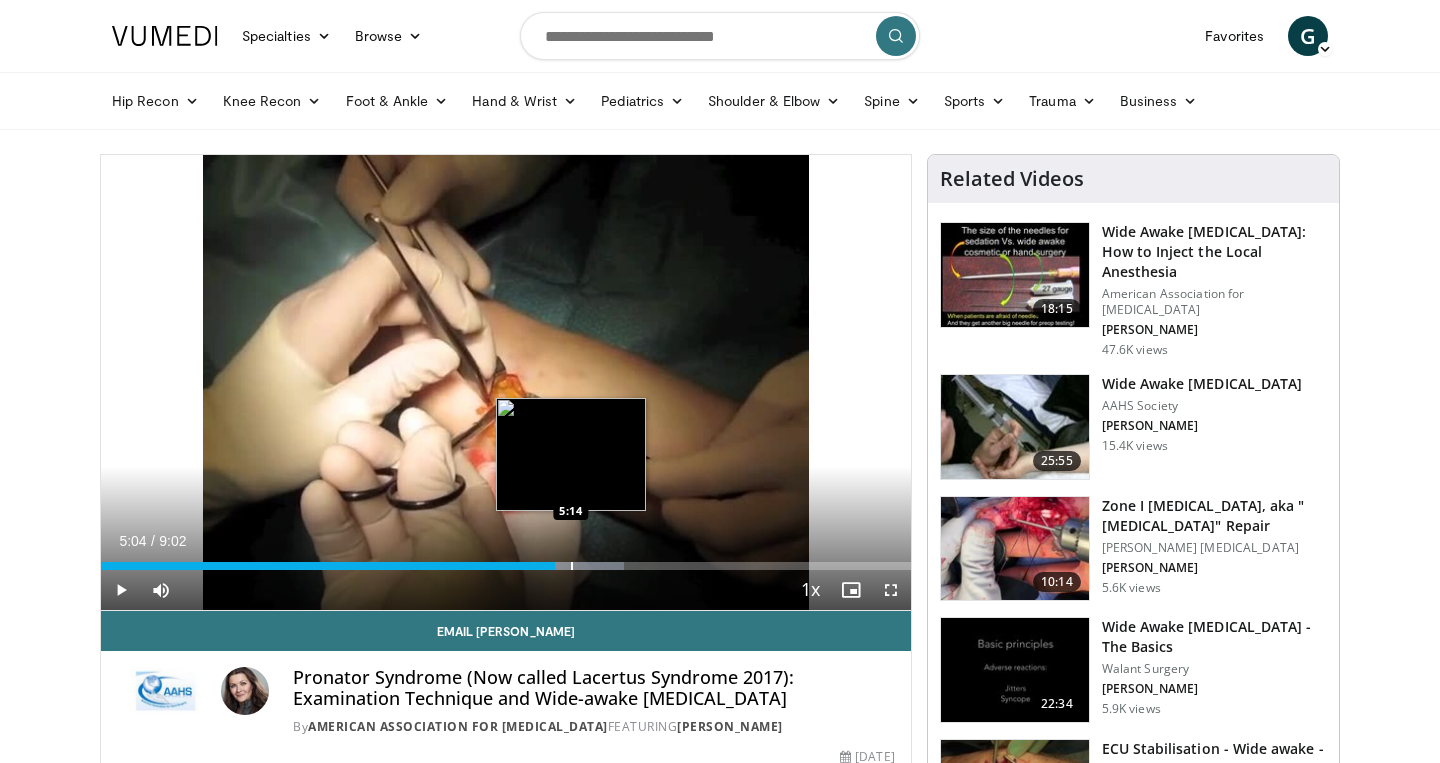 click at bounding box center [572, 566] 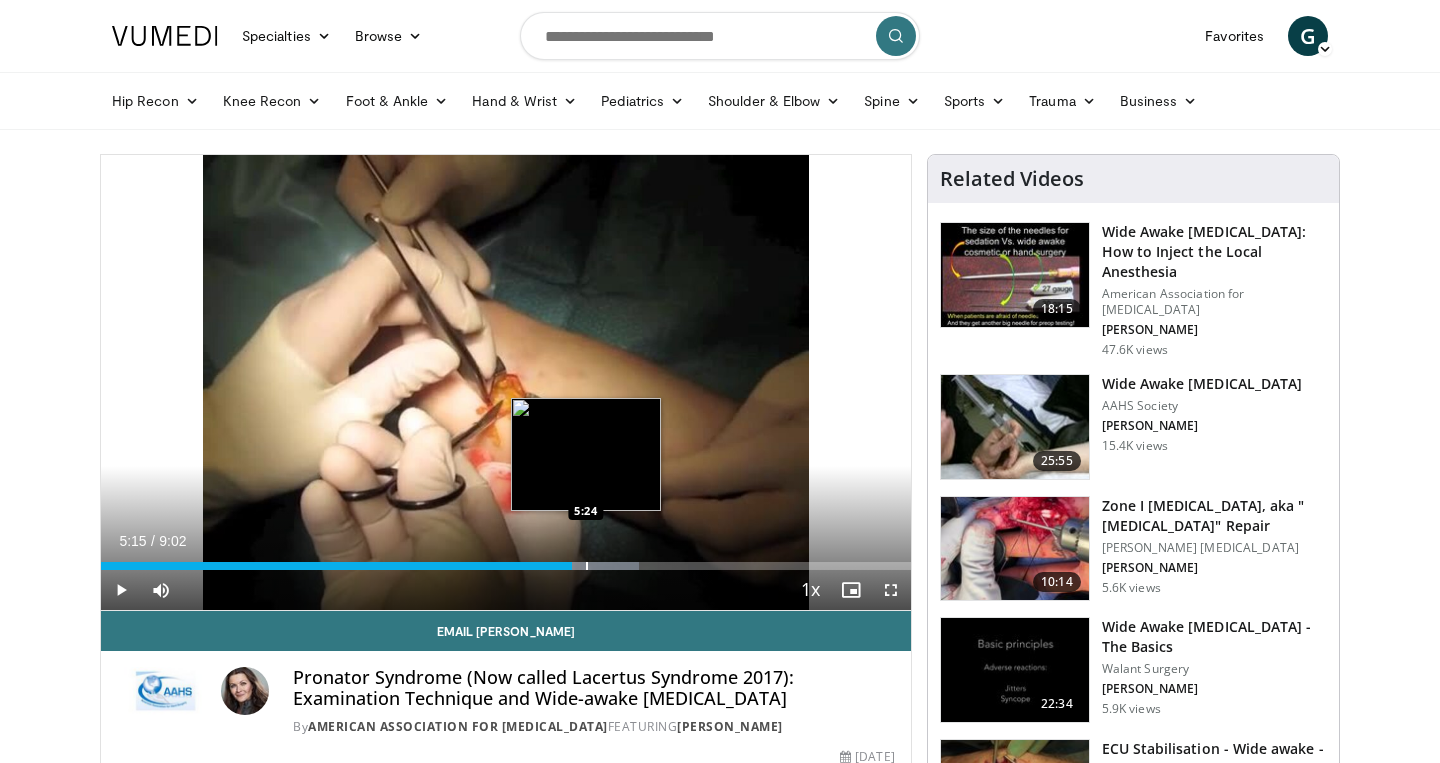 click at bounding box center (583, 566) 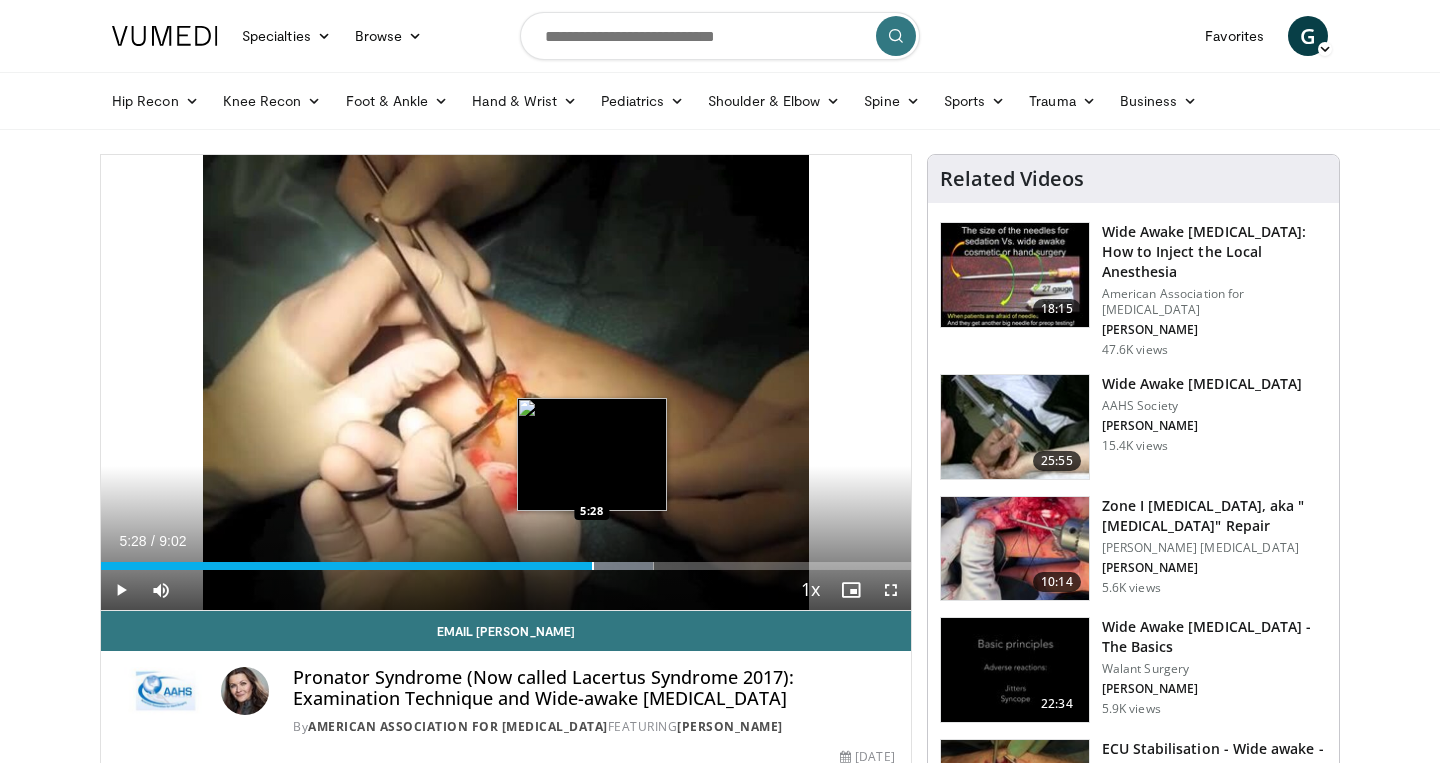 click at bounding box center (593, 566) 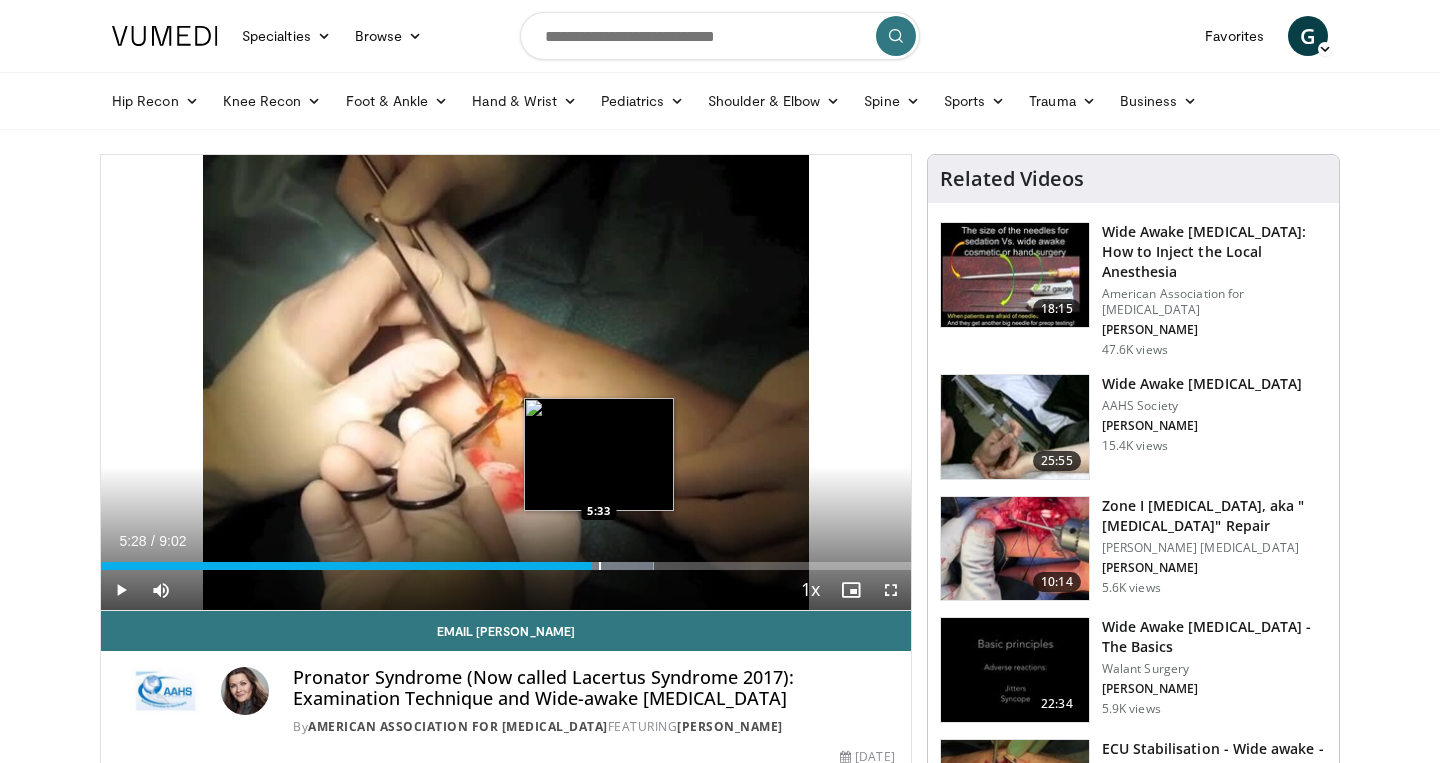 click at bounding box center [598, 566] 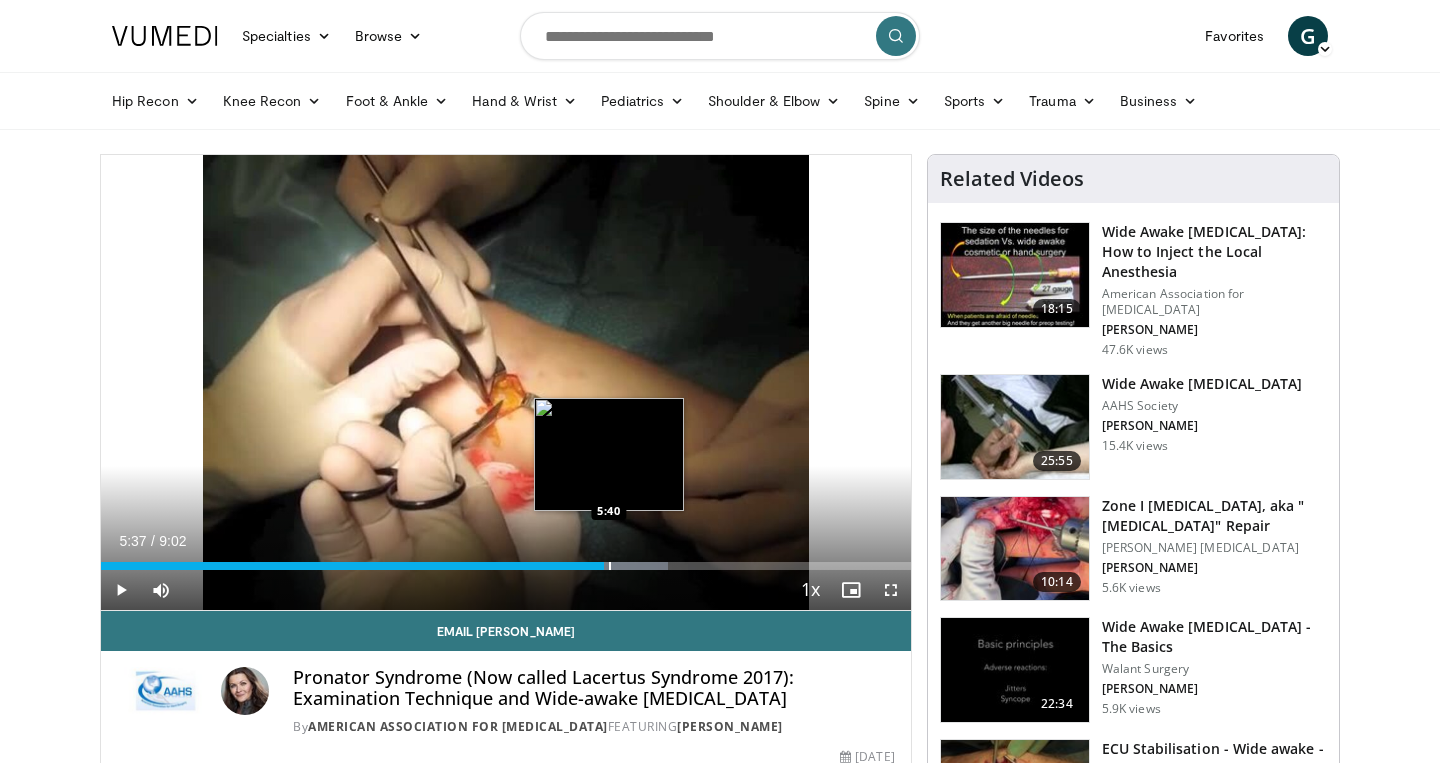 click at bounding box center (613, 566) 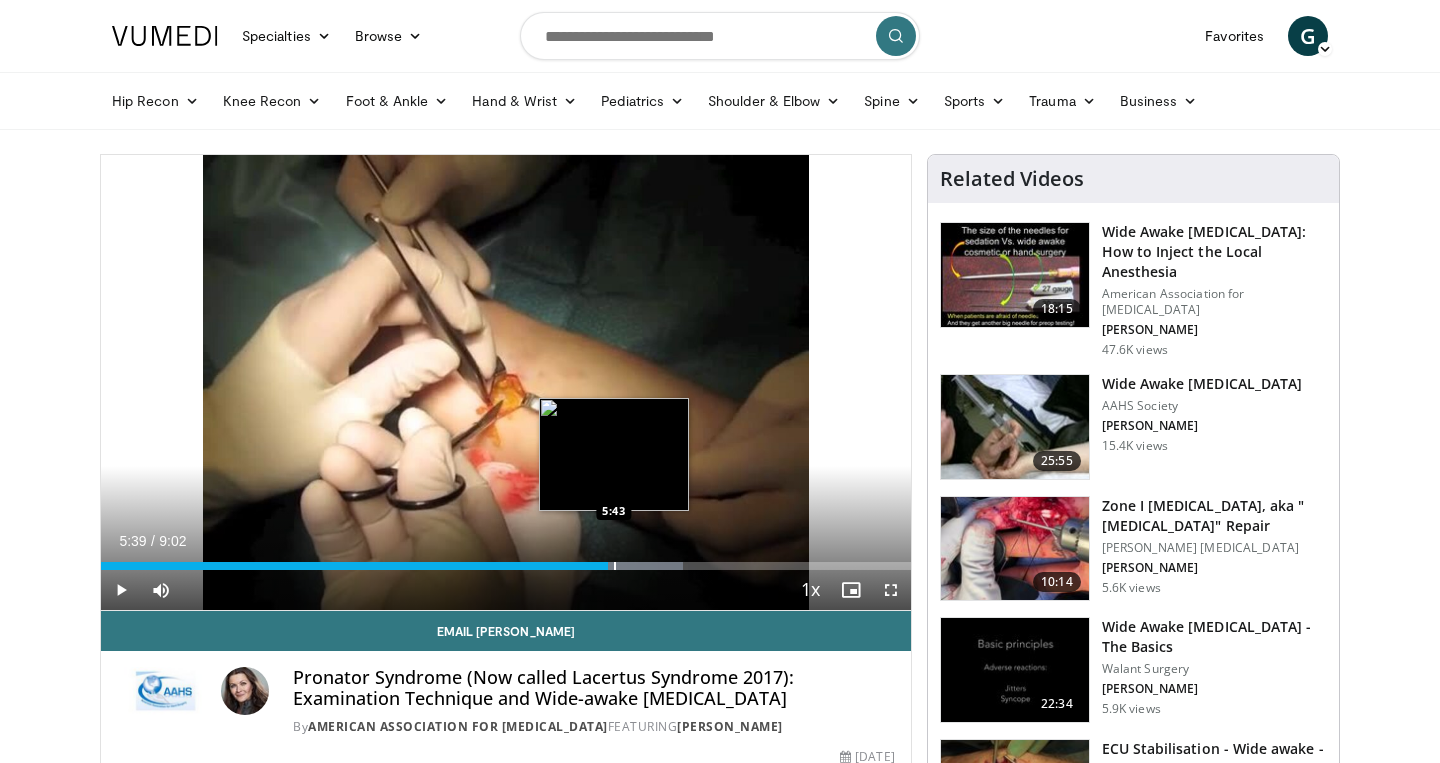 click on "Loaded :  71.93% 5:39 5:43" at bounding box center (506, 566) 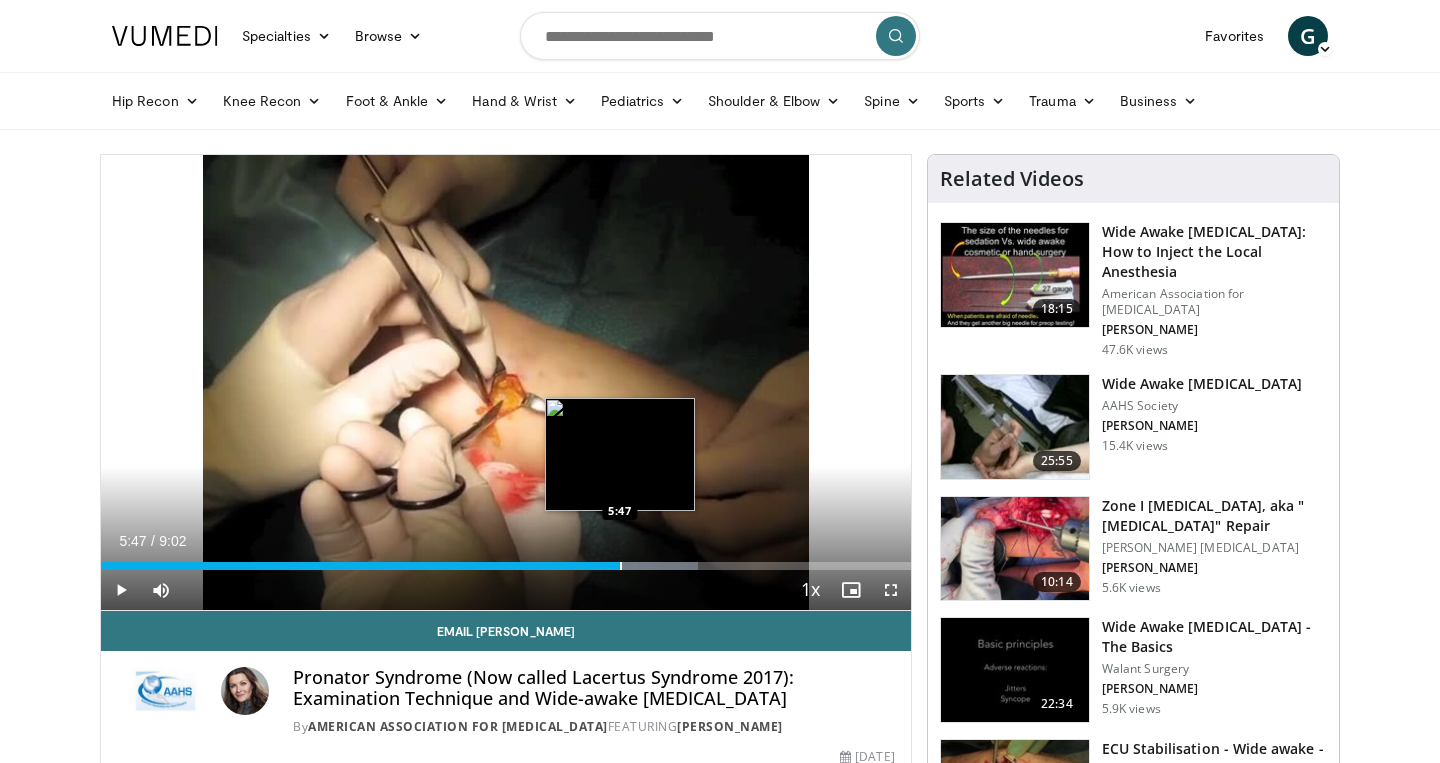 click on "Loaded :  73.77% 5:47 5:47" at bounding box center (506, 566) 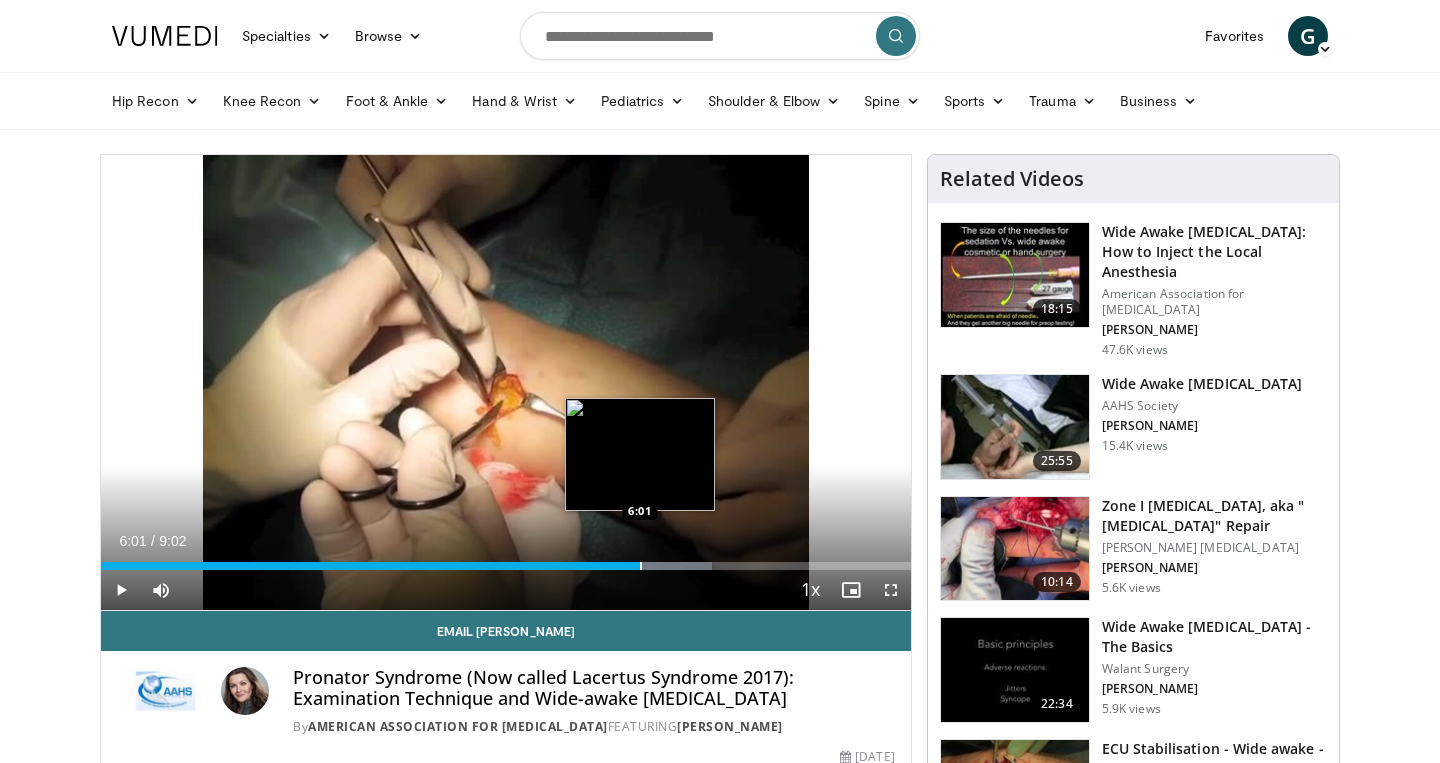 click at bounding box center [641, 566] 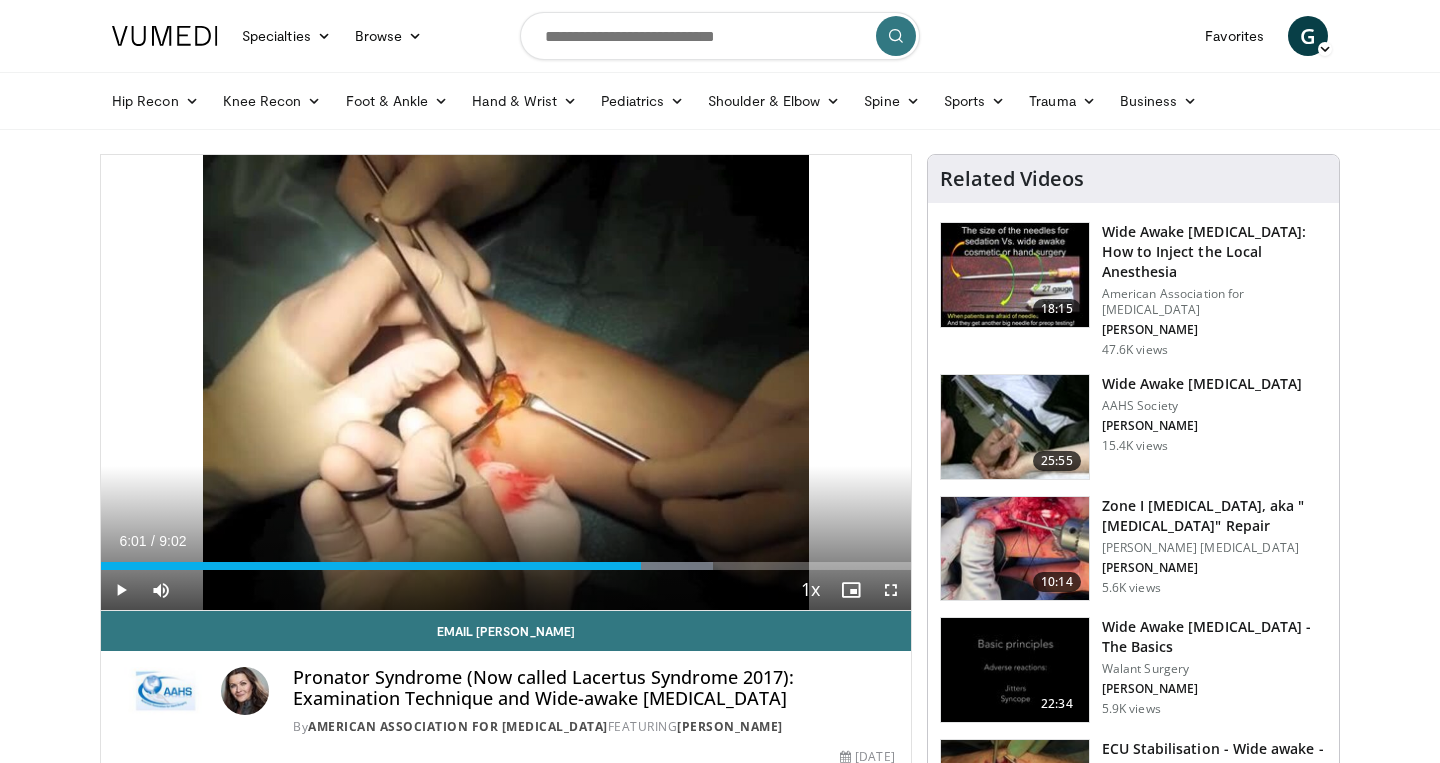 click on "Current Time  6:01 / Duration  9:02 Play Skip Backward Skip Forward Mute Loaded :  75.62% 6:01 6:01 Stream Type  LIVE Seek to live, currently behind live LIVE   1x Playback Rate 0.5x 0.75x 1x , selected 1.25x 1.5x 1.75x 2x Chapters Chapters Descriptions descriptions off , selected Captions captions settings , opens captions settings dialog captions off , selected Audio Track en (Main) , selected Fullscreen Enable picture-in-picture mode" at bounding box center (506, 590) 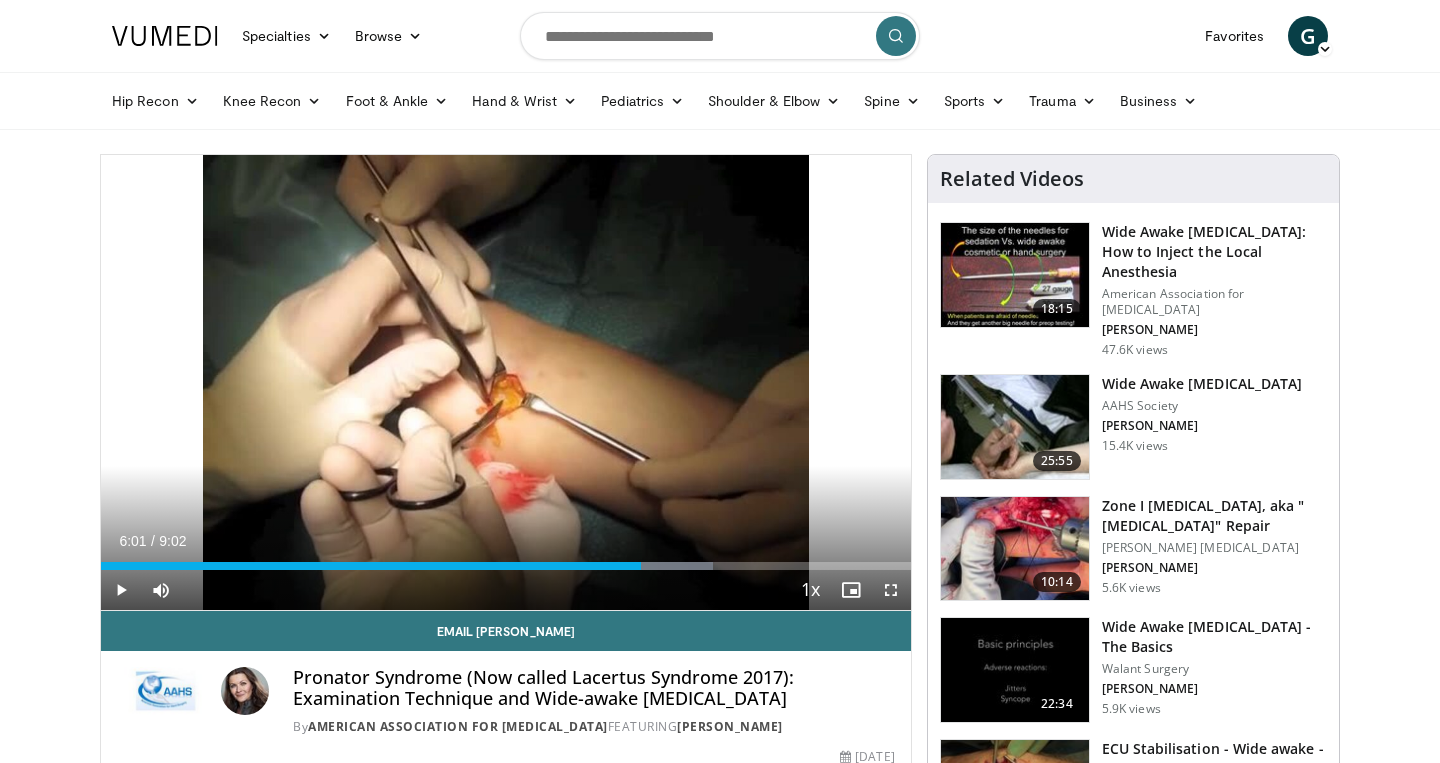 click on "Current Time  6:01 / Duration  9:02 Play Skip Backward Skip Forward Mute Loaded :  75.62% 6:01 6:01 Stream Type  LIVE Seek to live, currently behind live LIVE   1x Playback Rate 0.5x 0.75x 1x , selected 1.25x 1.5x 1.75x 2x Chapters Chapters Descriptions descriptions off , selected Captions captions settings , opens captions settings dialog captions off , selected Audio Track en (Main) , selected Fullscreen Enable picture-in-picture mode" at bounding box center (506, 590) 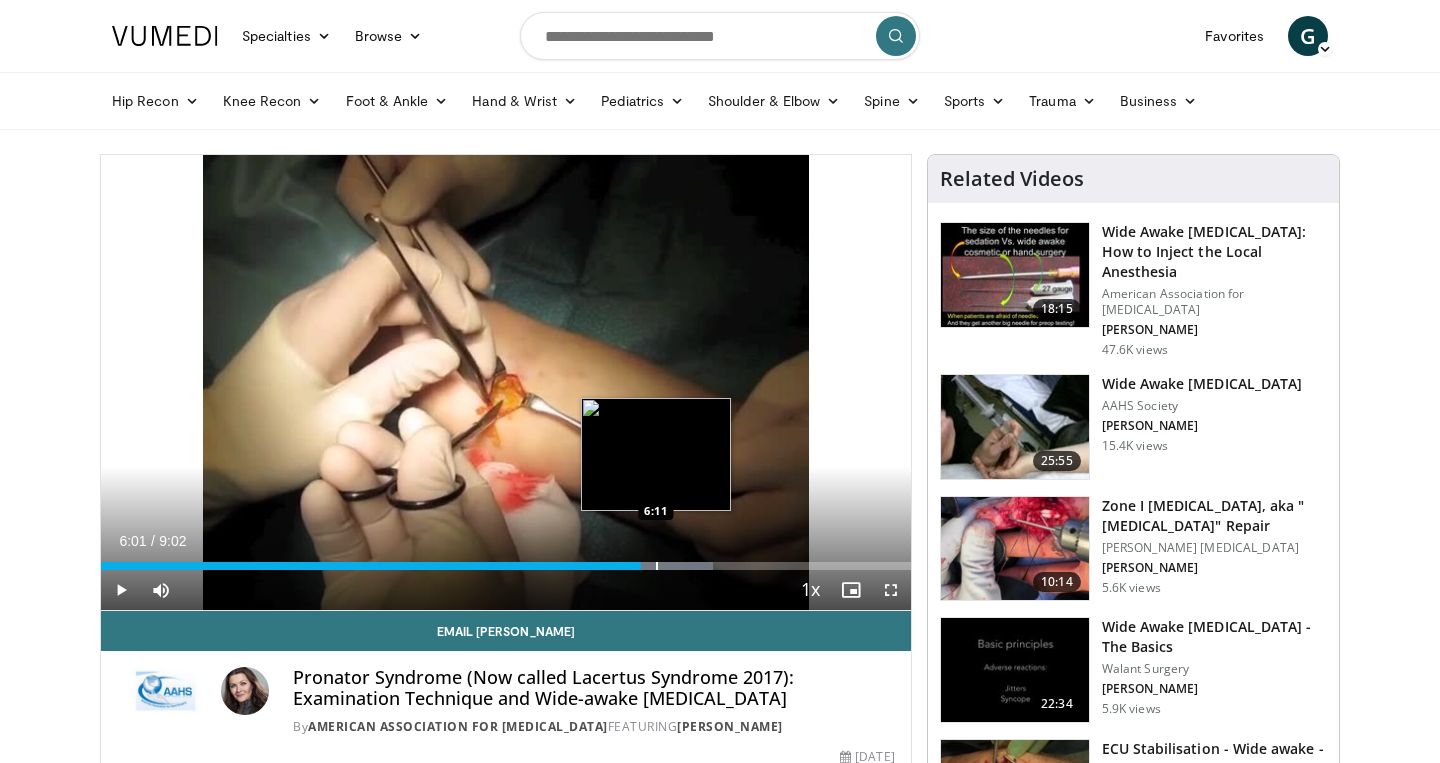 click on "Loaded :  75.62% 6:01 6:11" at bounding box center [506, 560] 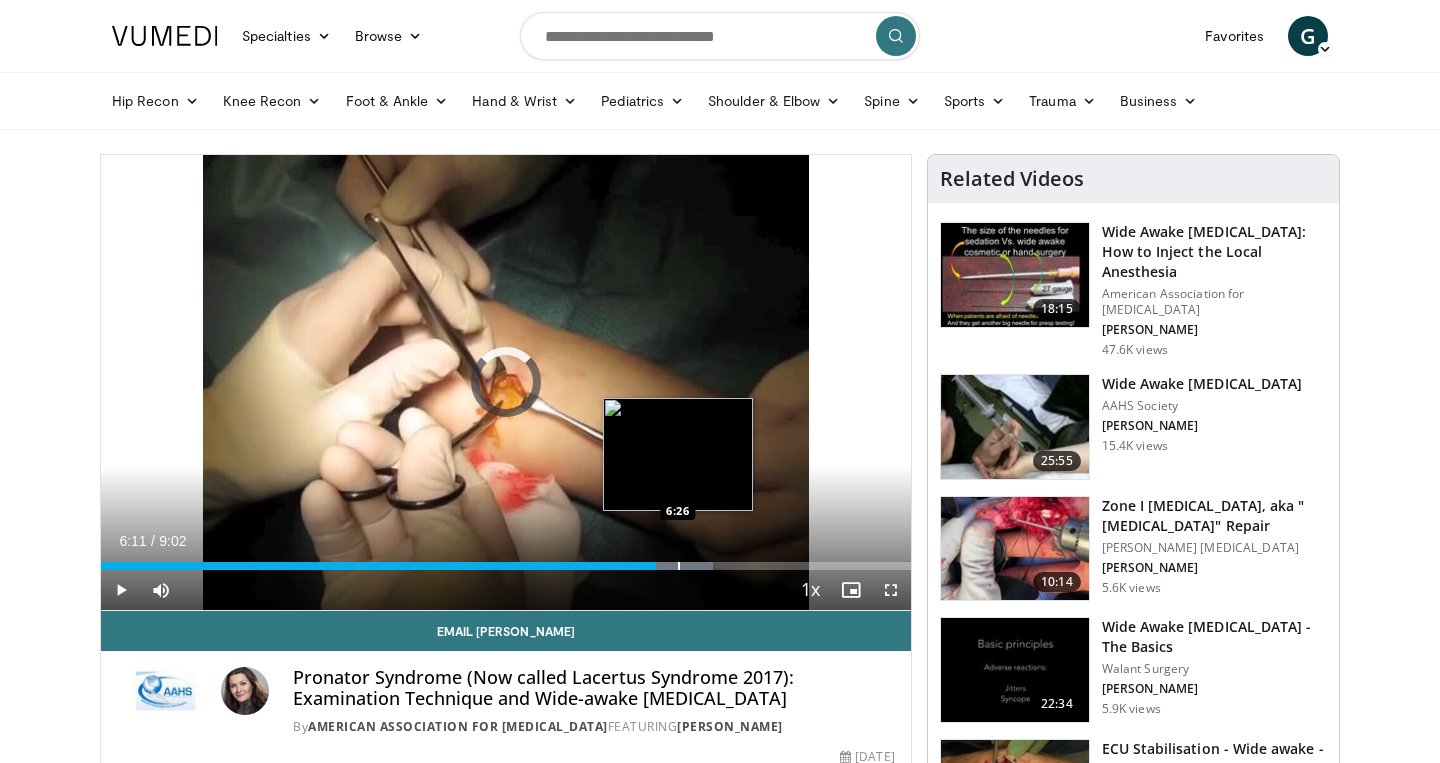 click on "Loaded :  75.62% 6:25 6:26" at bounding box center (506, 566) 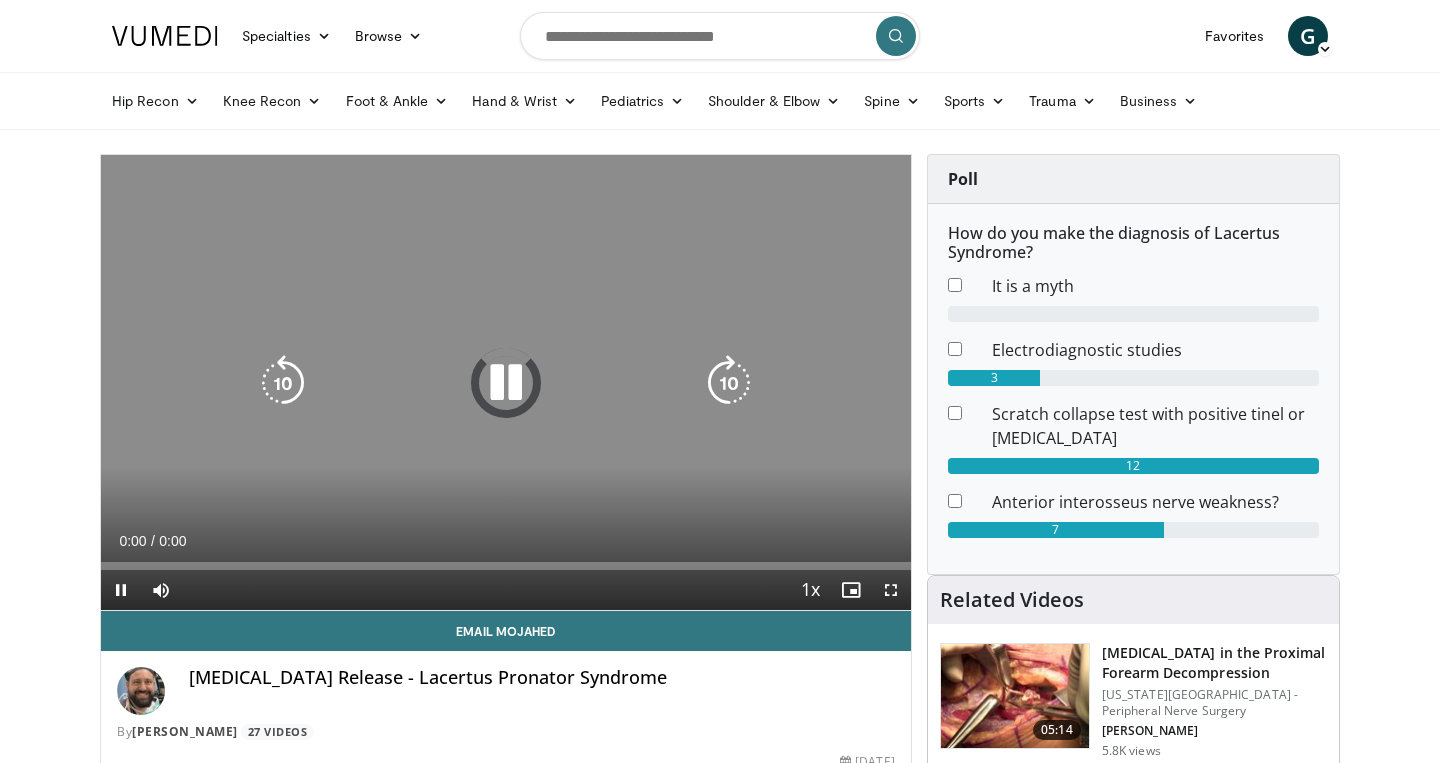 scroll, scrollTop: 0, scrollLeft: 0, axis: both 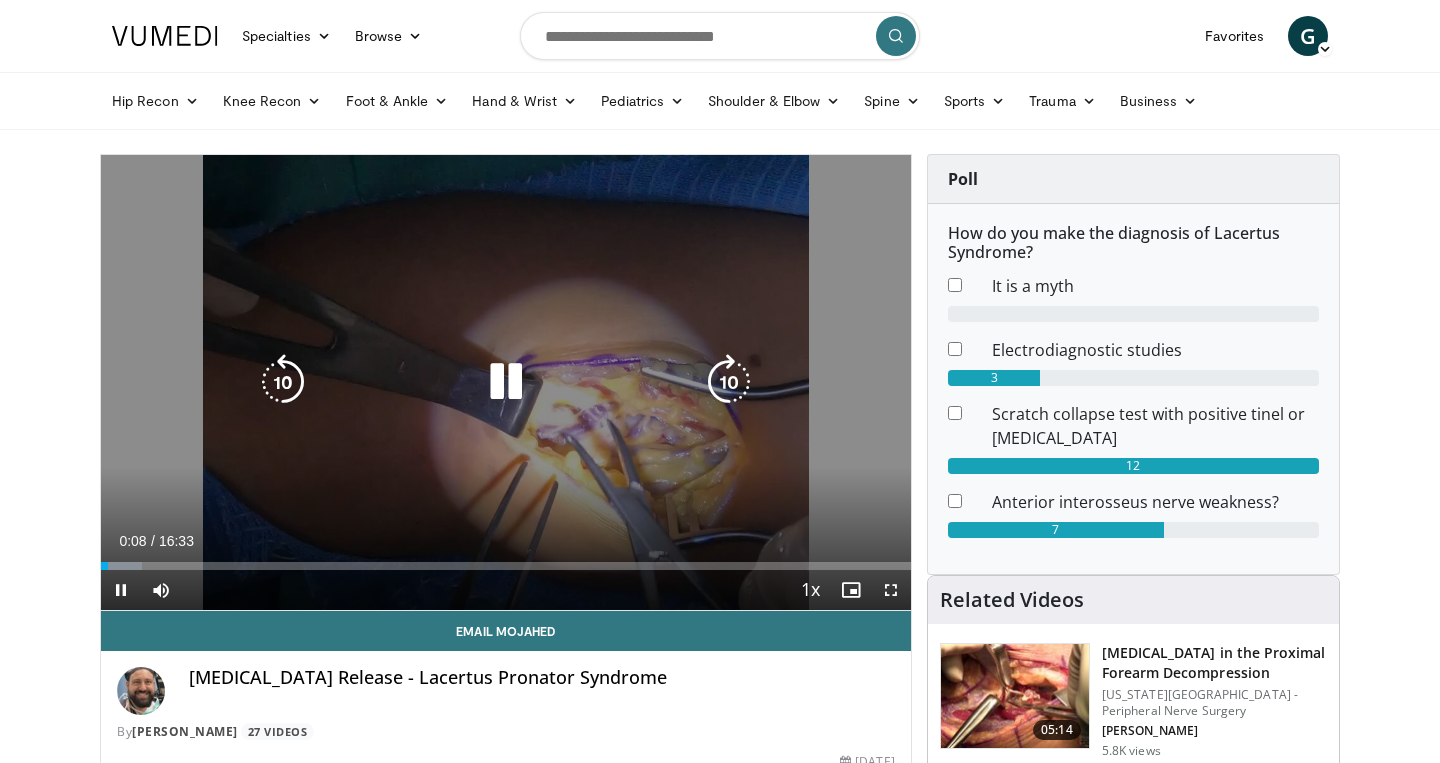 click at bounding box center [729, 382] 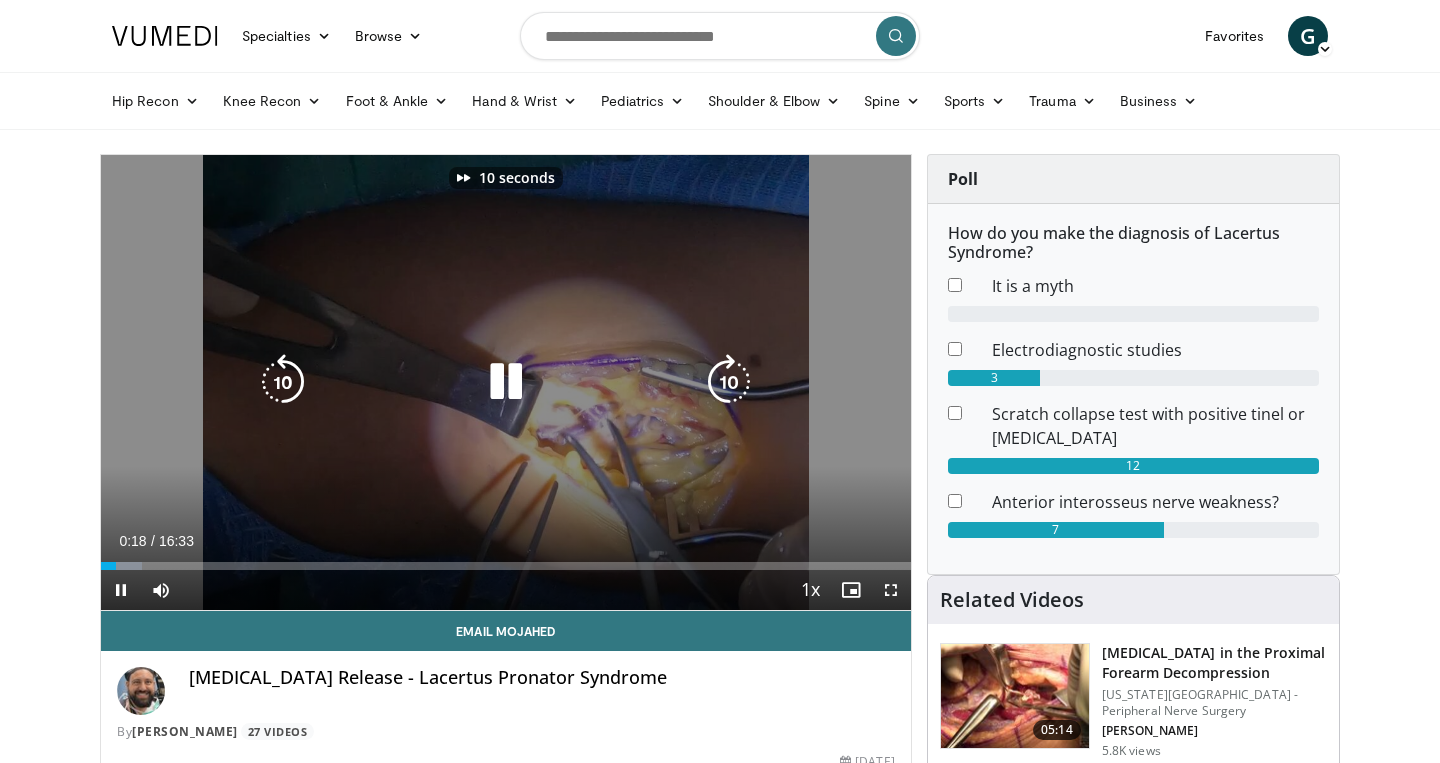 click at bounding box center (729, 382) 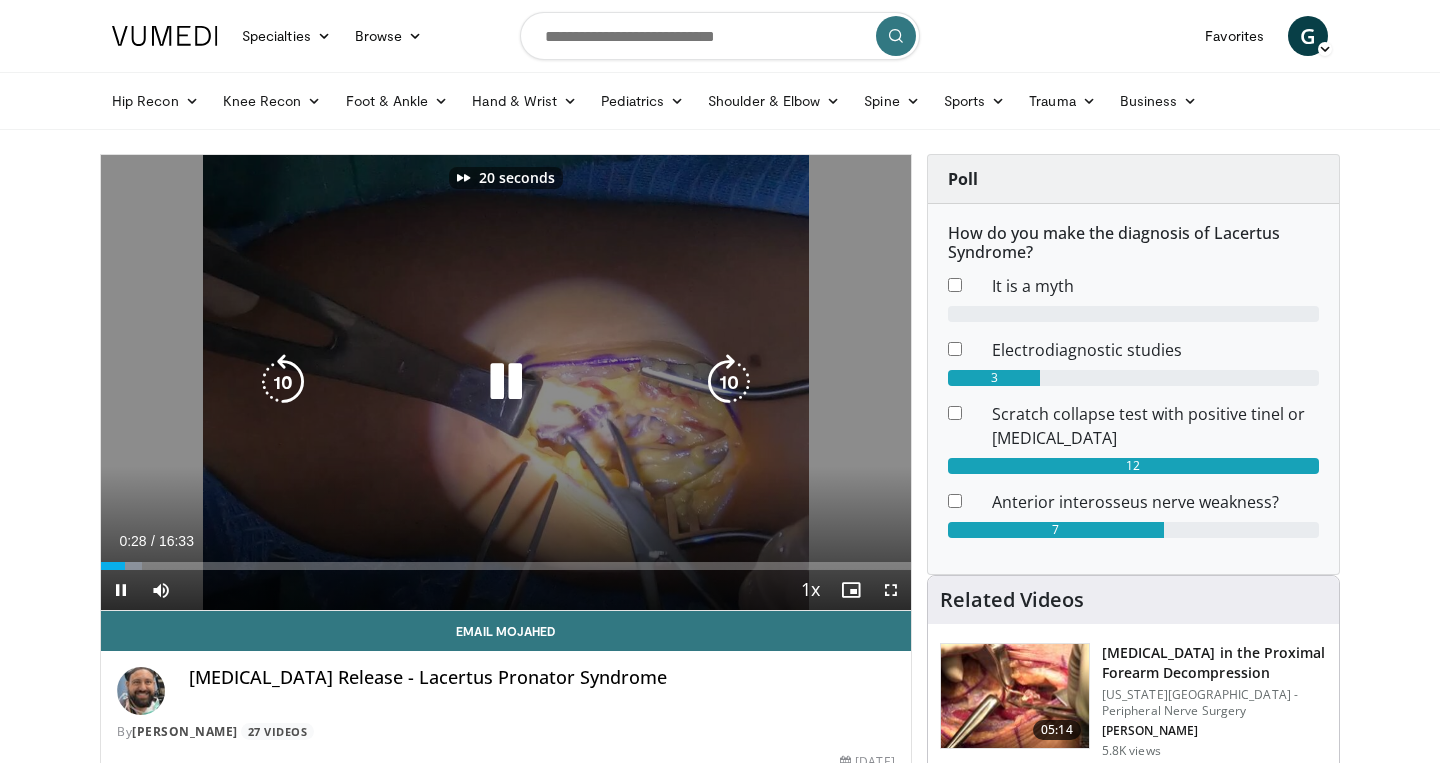 click at bounding box center (729, 382) 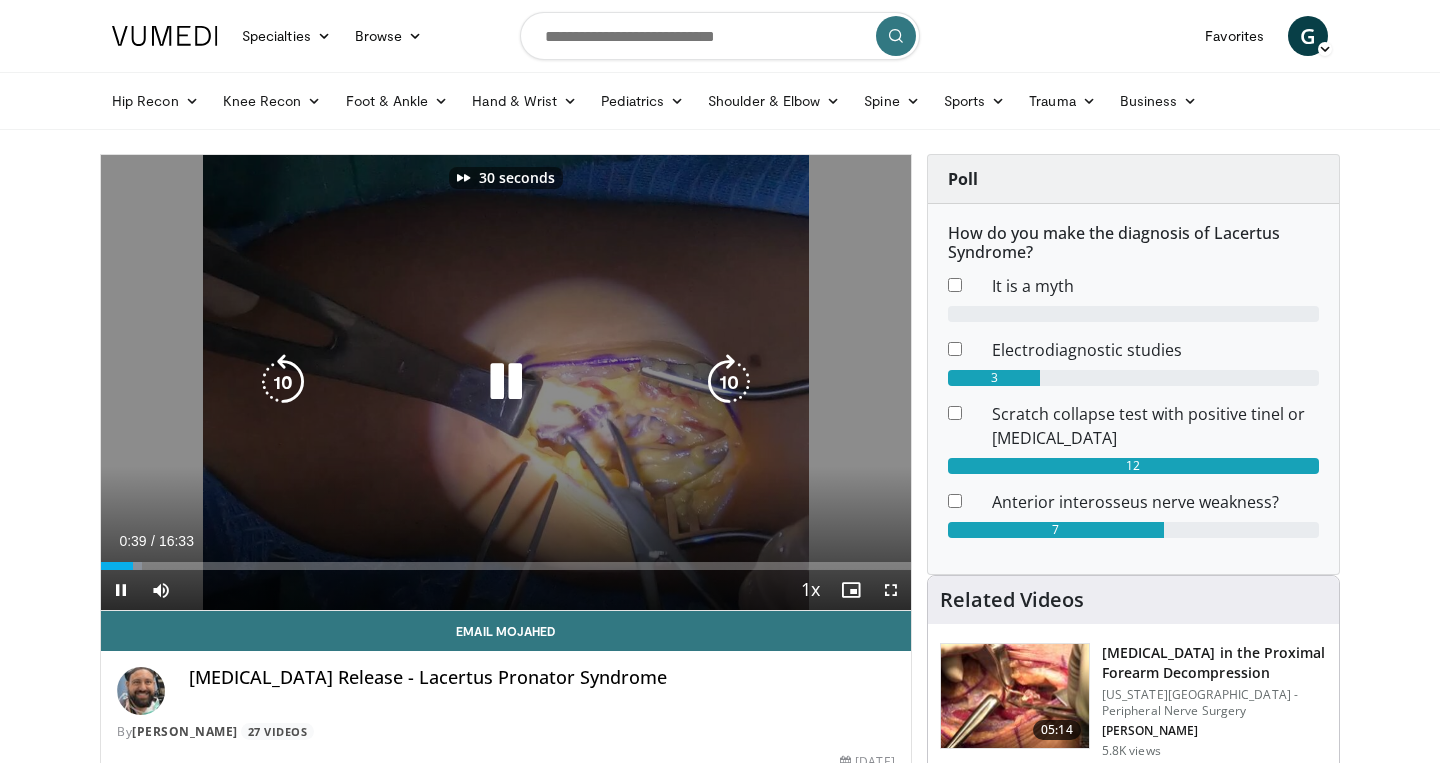 click at bounding box center [729, 382] 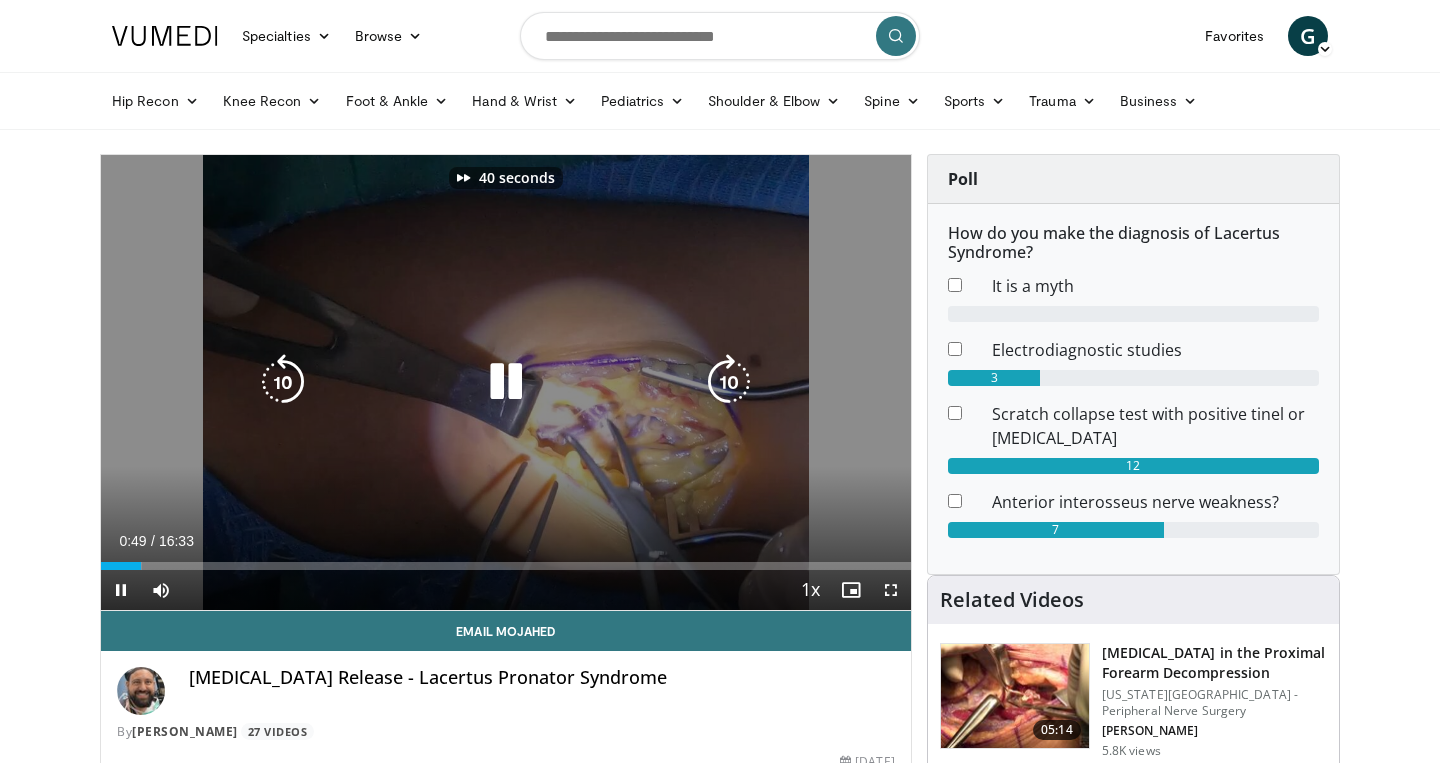 click at bounding box center [729, 382] 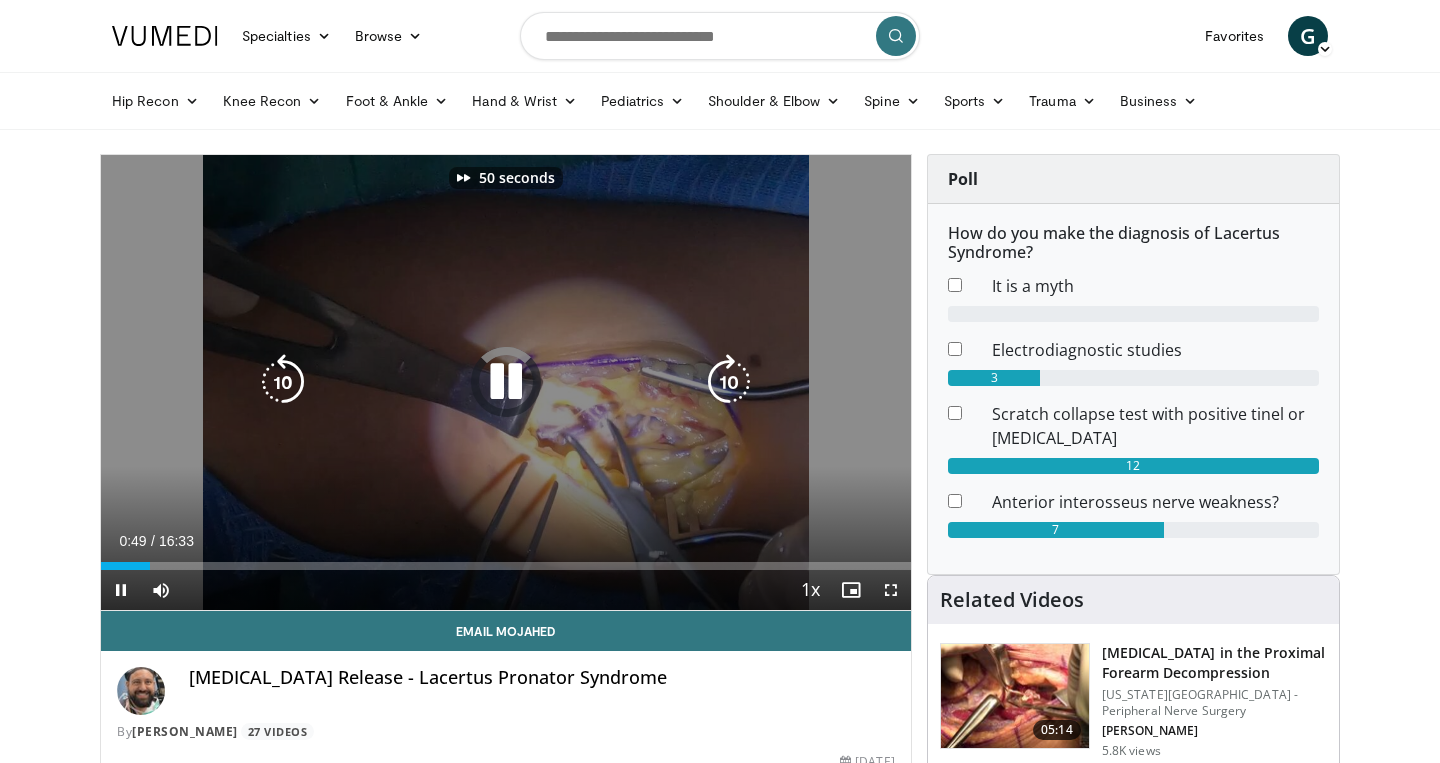 click at bounding box center (729, 382) 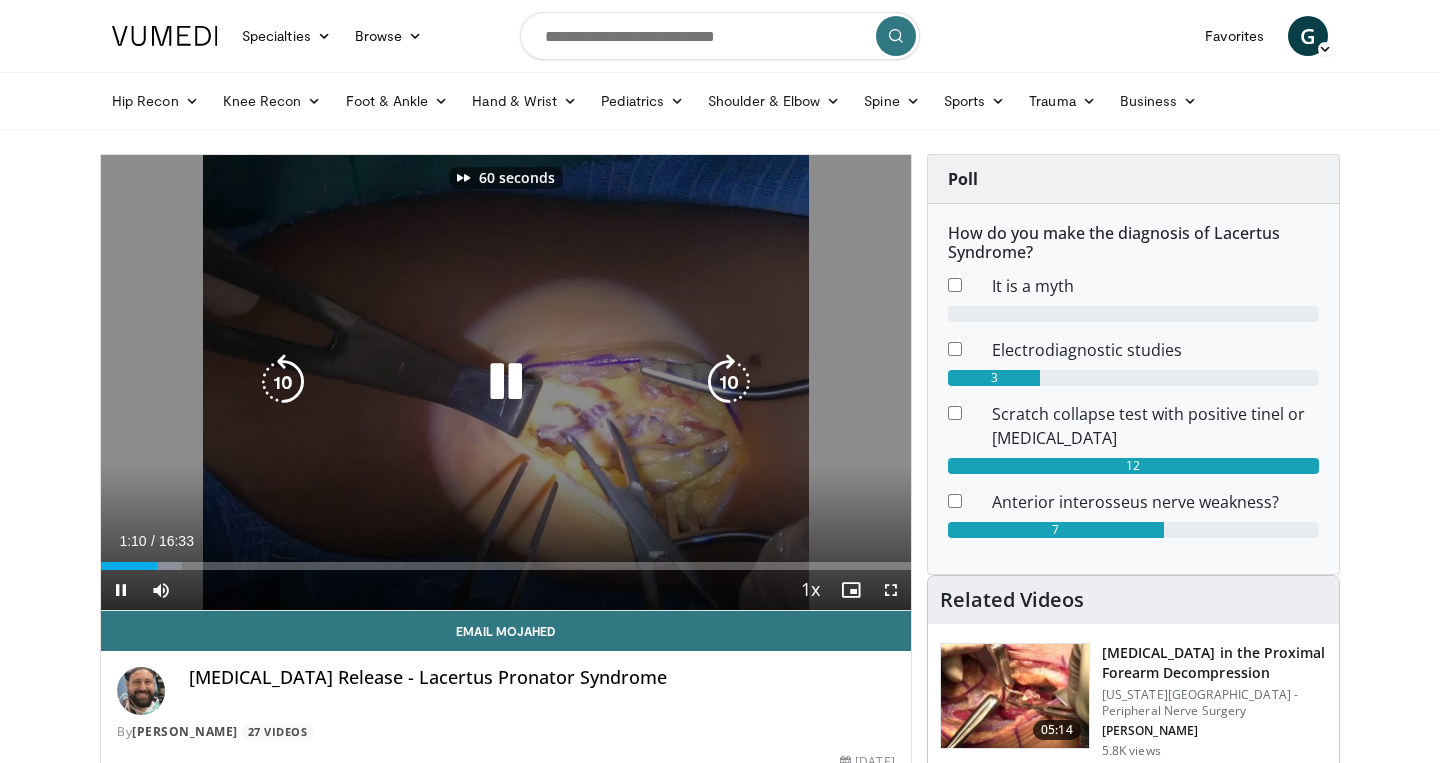 click at bounding box center [729, 382] 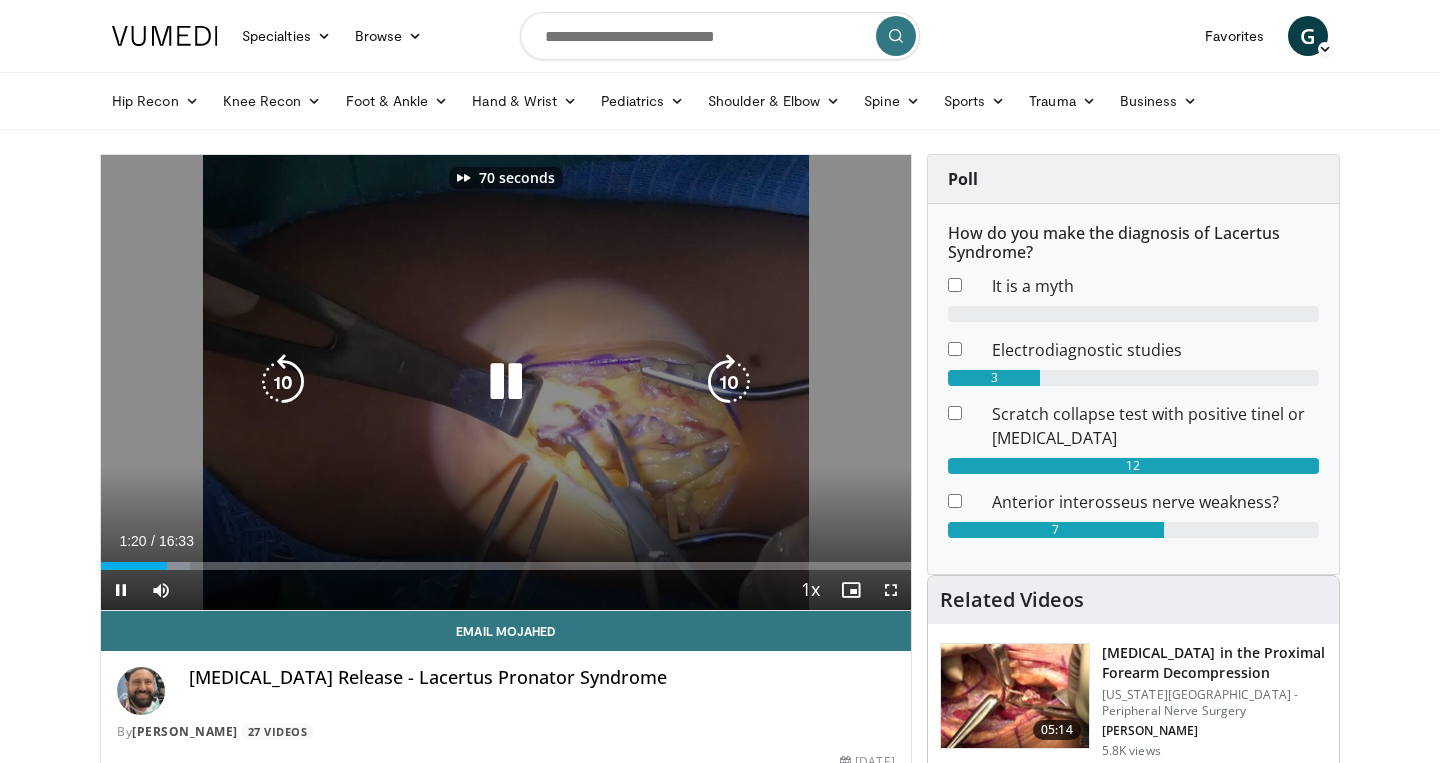click at bounding box center (729, 382) 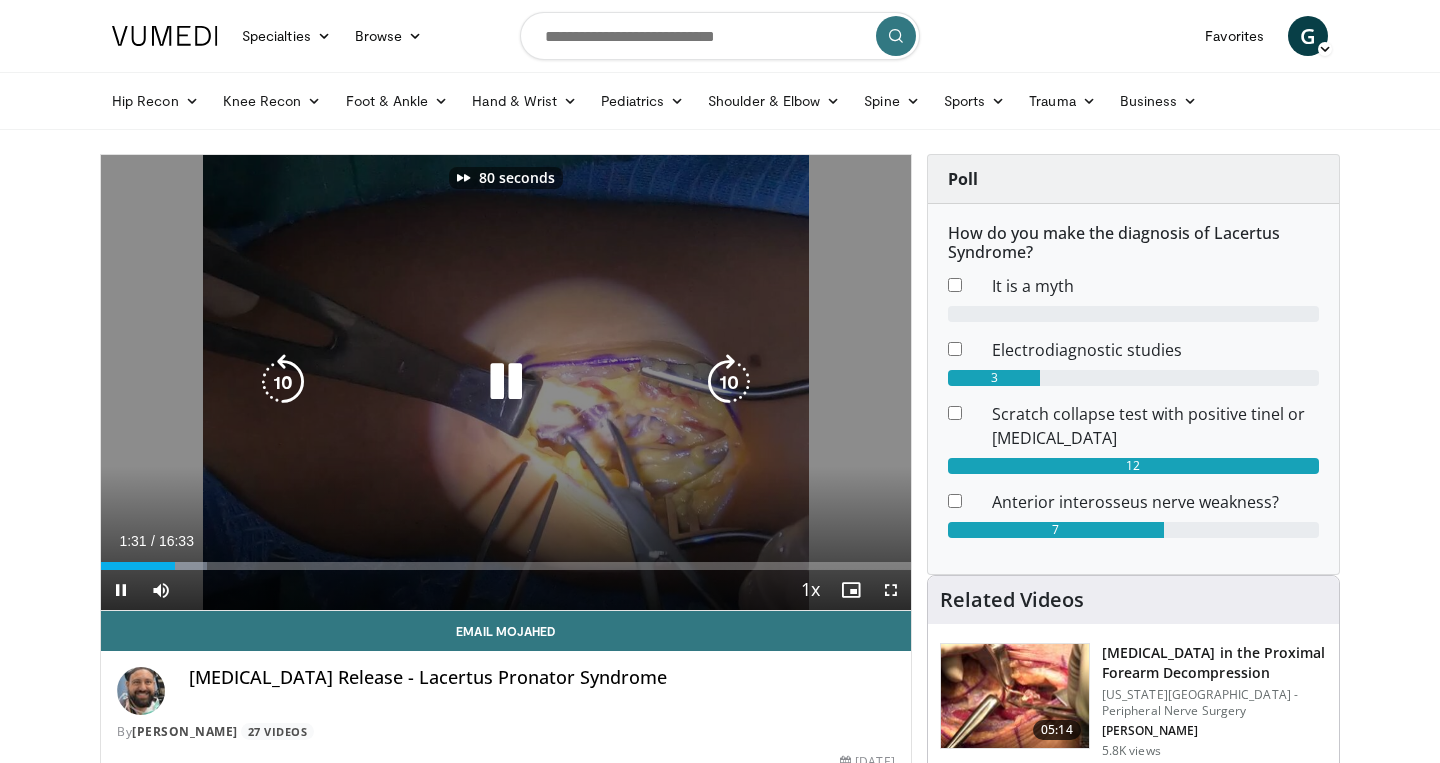 click at bounding box center [729, 382] 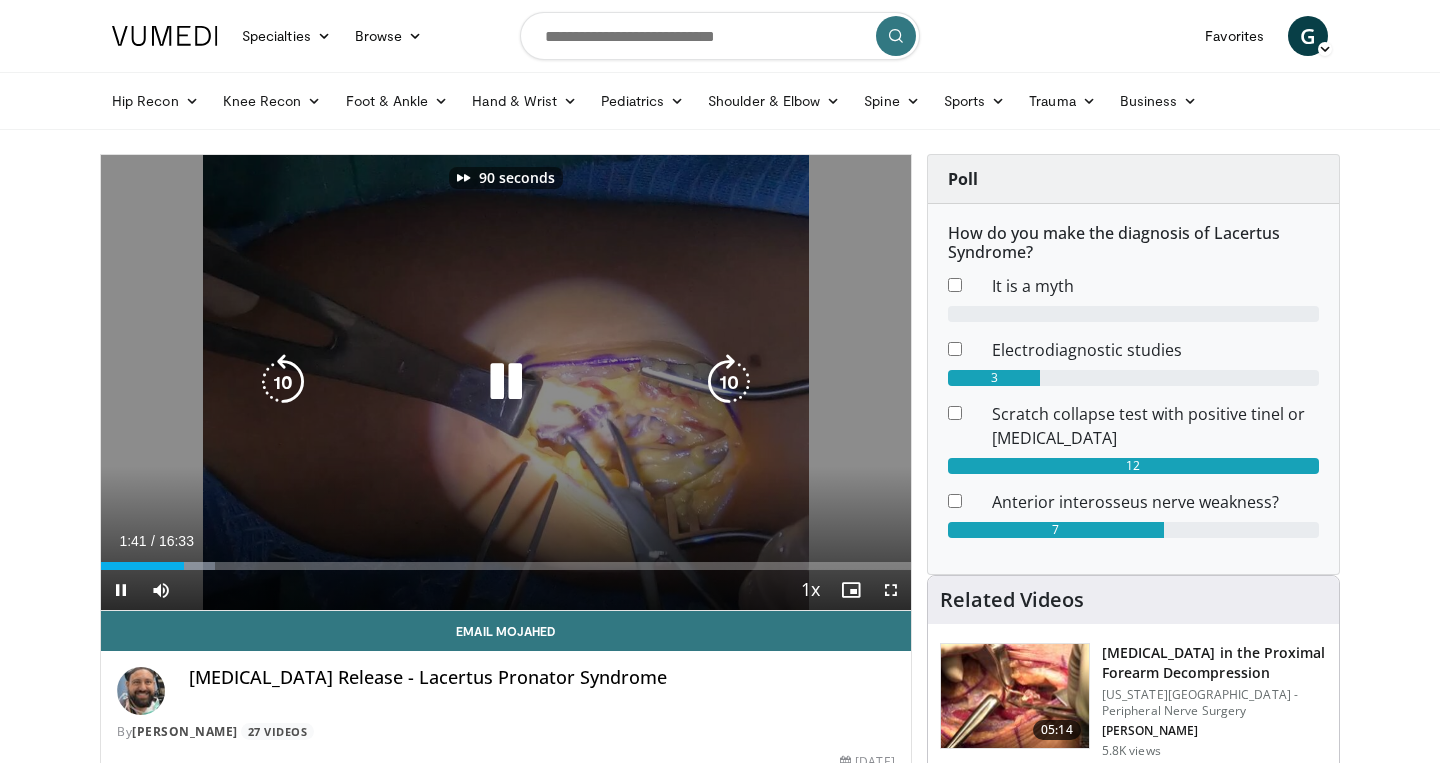 click at bounding box center [729, 382] 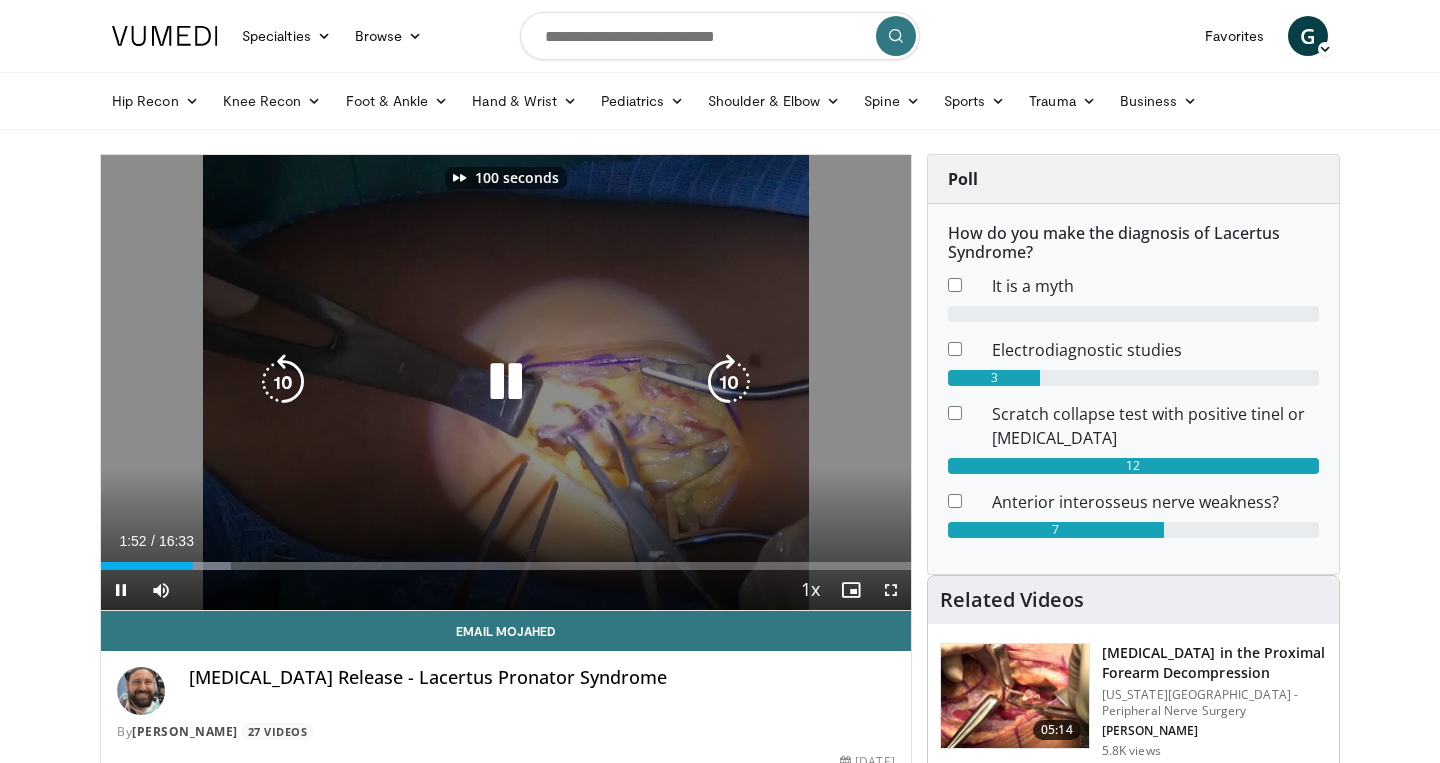 click at bounding box center [729, 382] 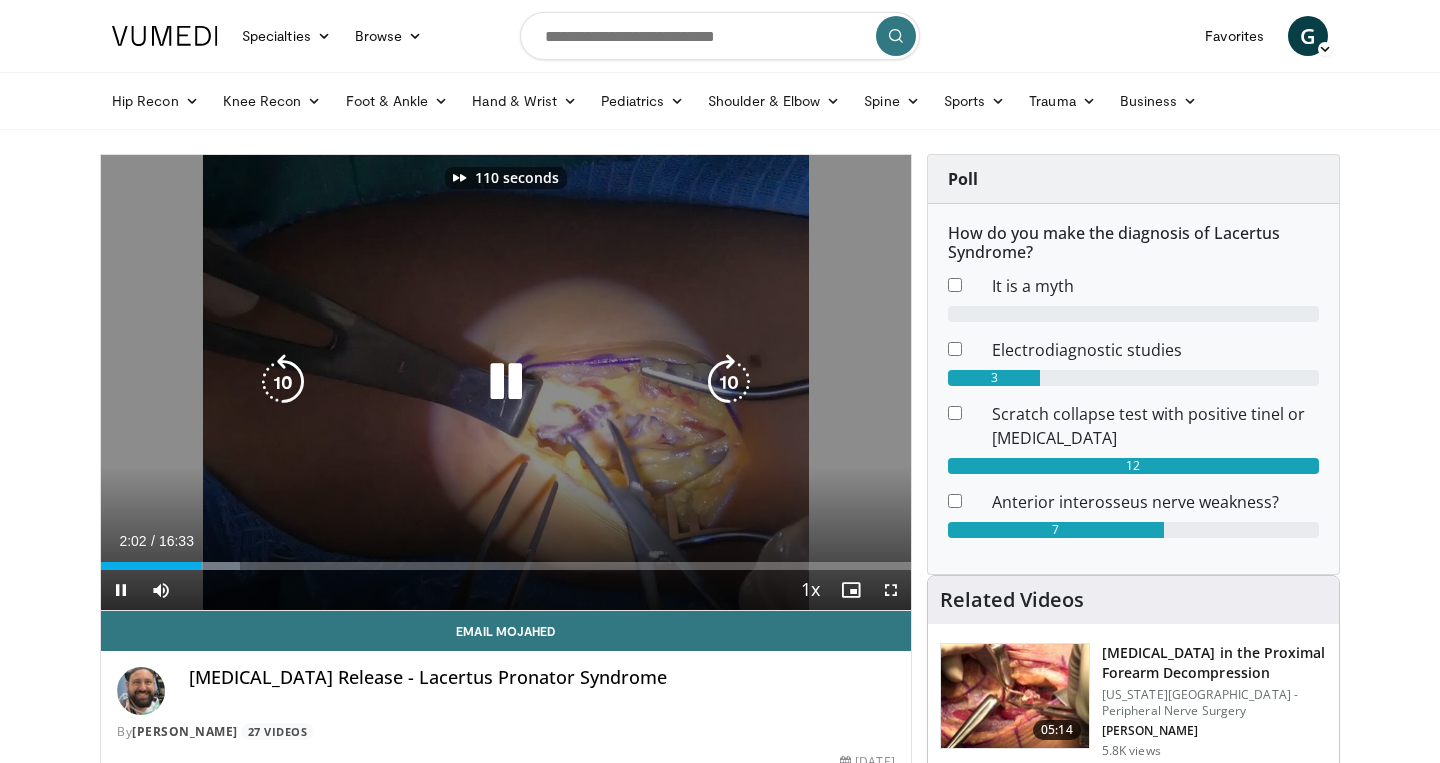 click at bounding box center [729, 382] 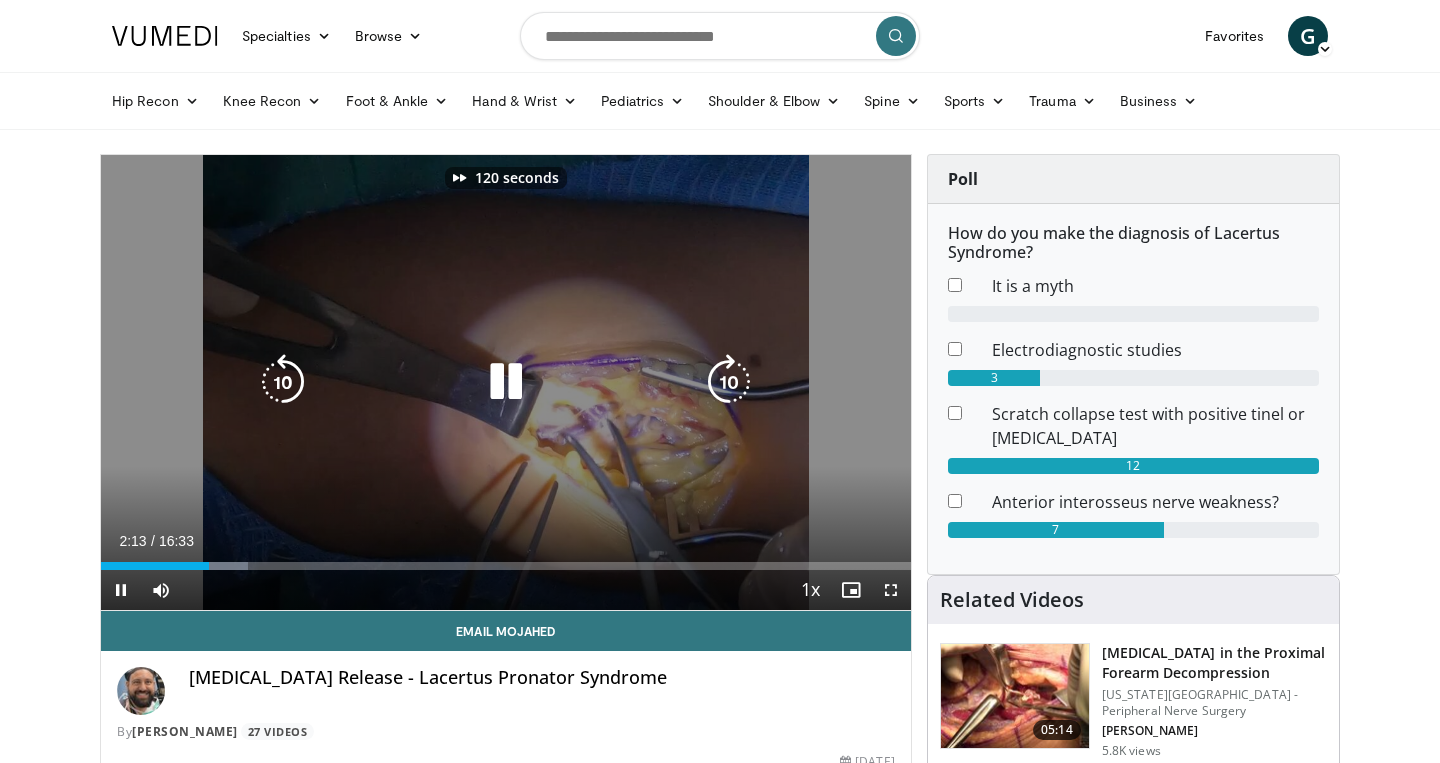 click at bounding box center [729, 382] 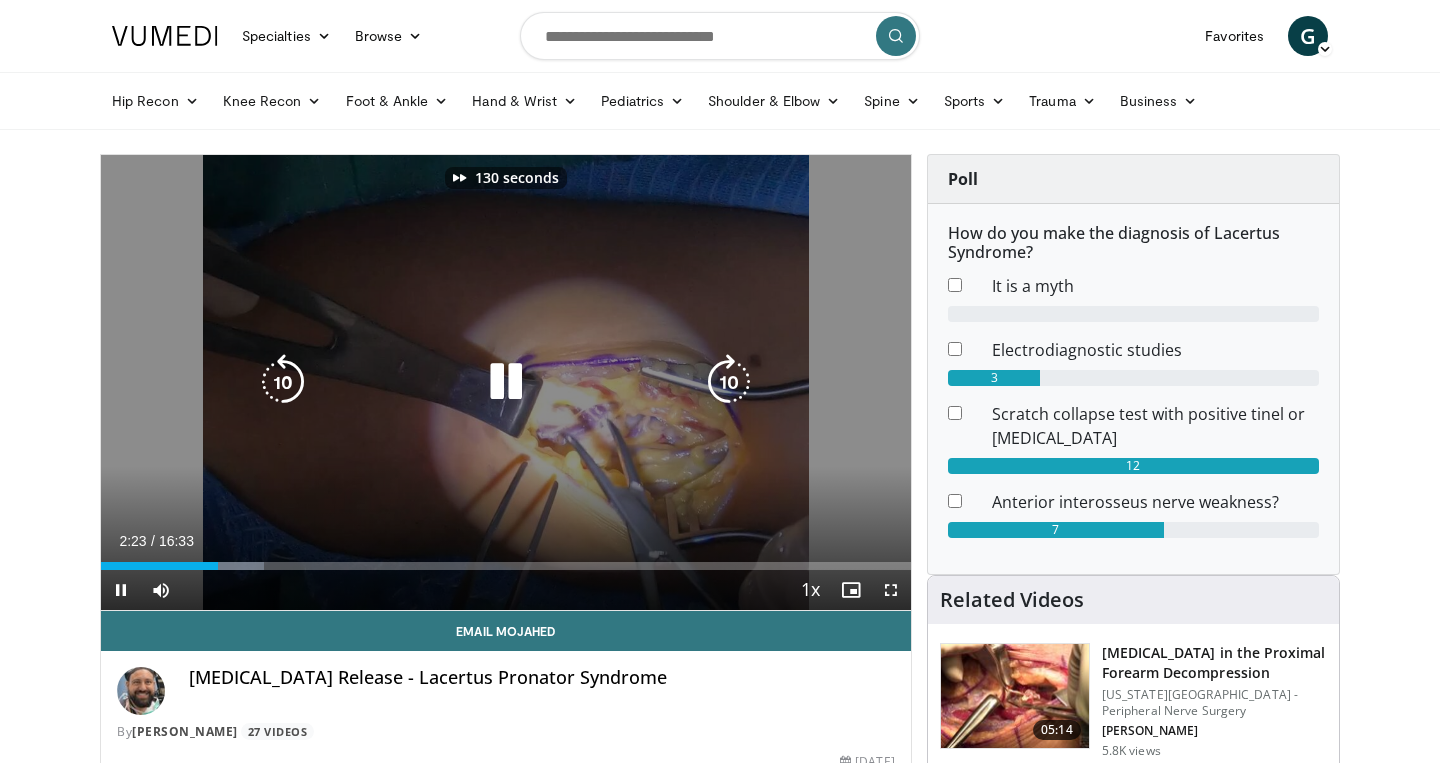 click at bounding box center (729, 382) 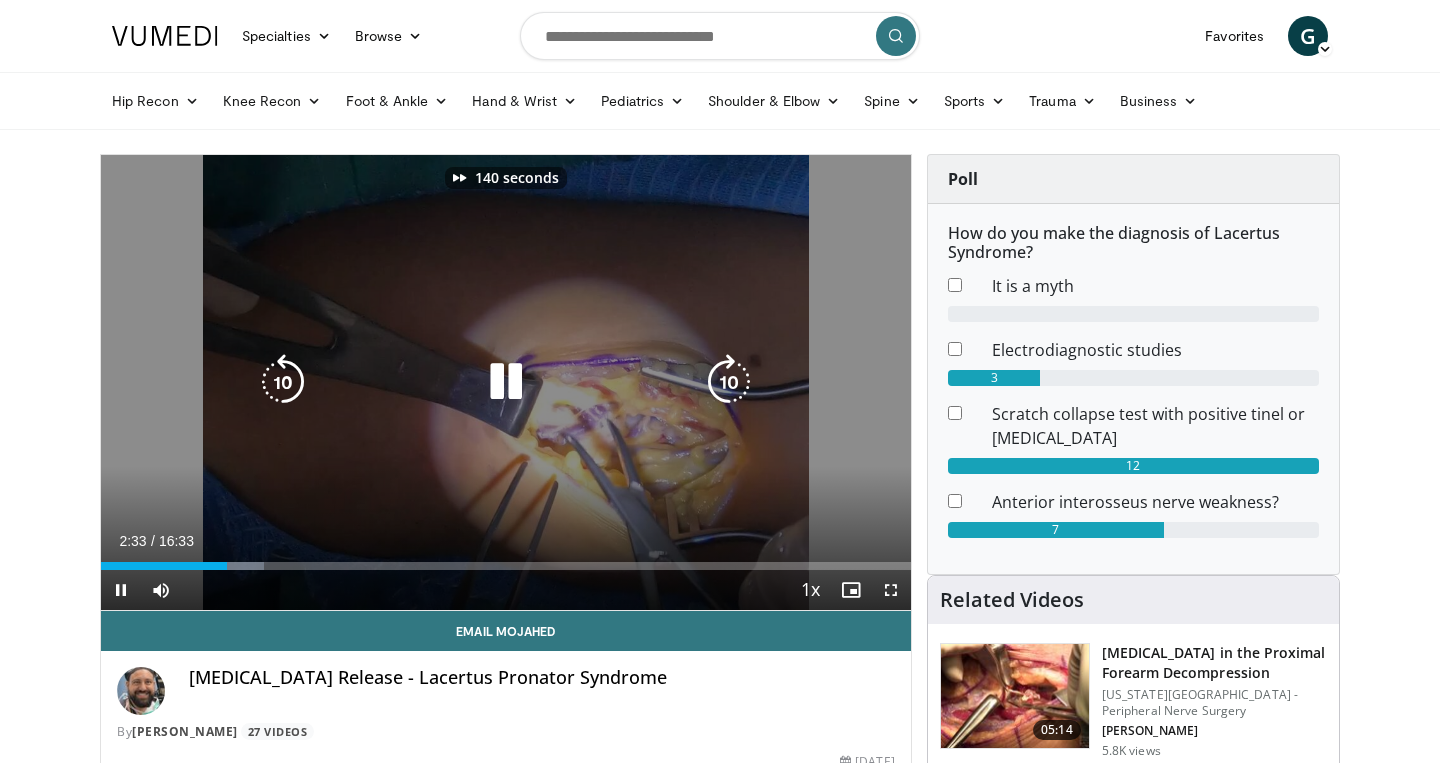 click at bounding box center (729, 382) 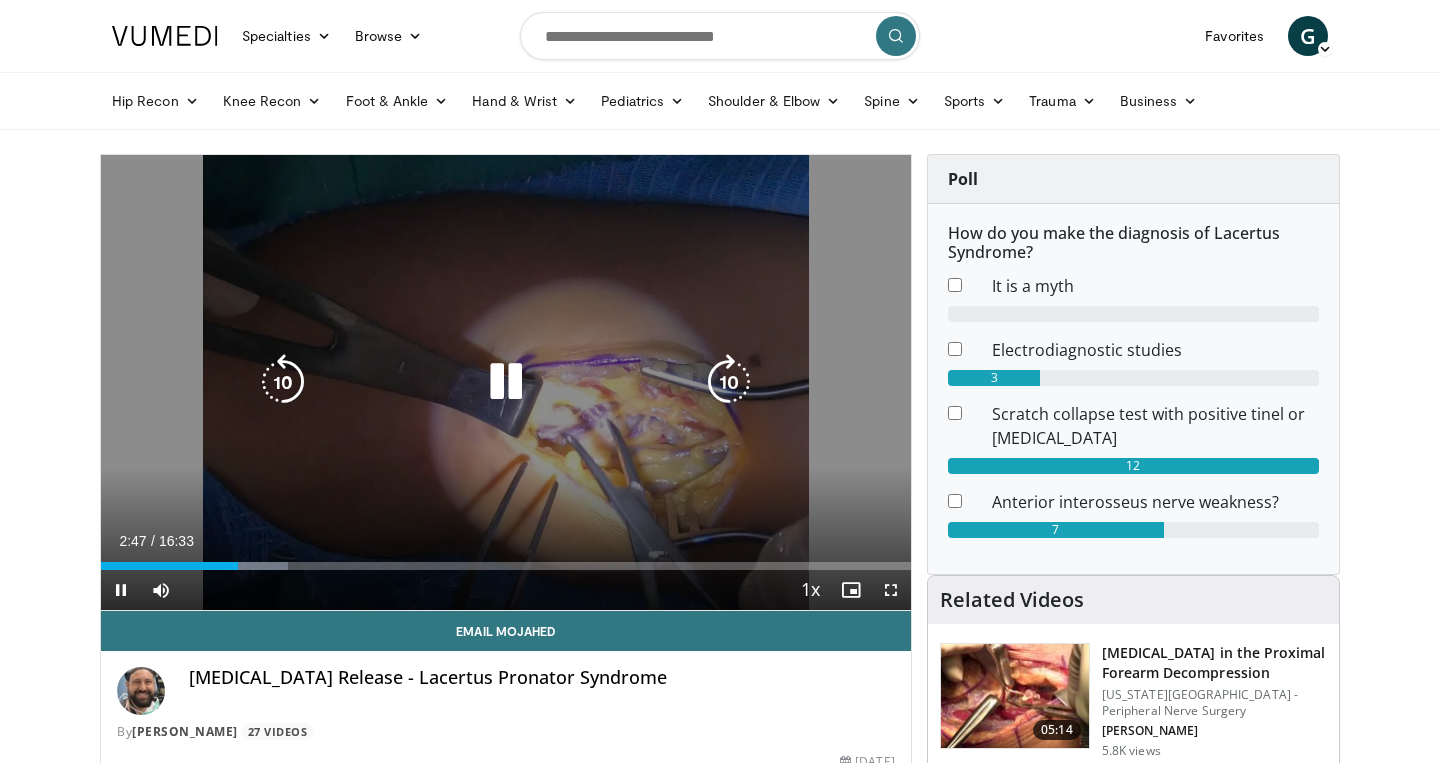 click at bounding box center [729, 382] 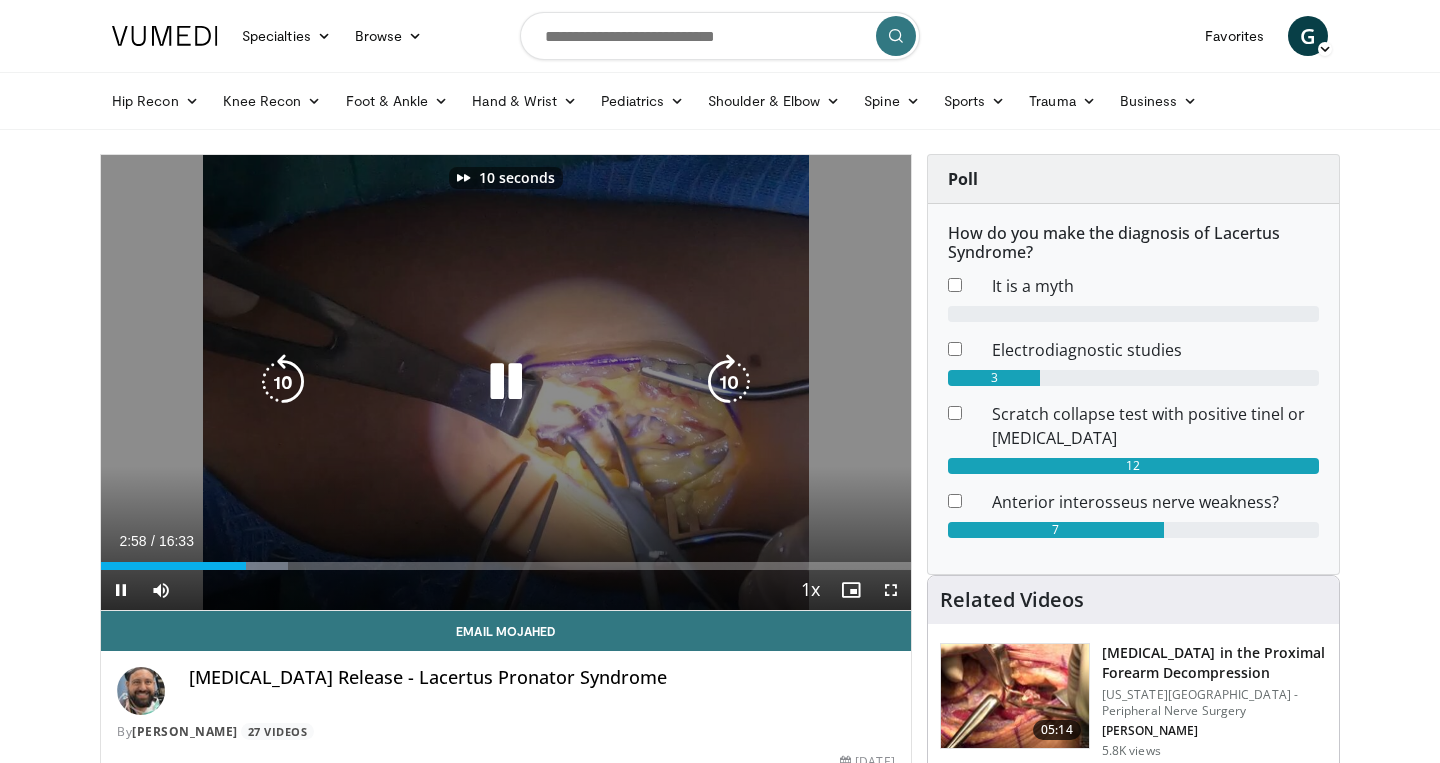 click at bounding box center (729, 382) 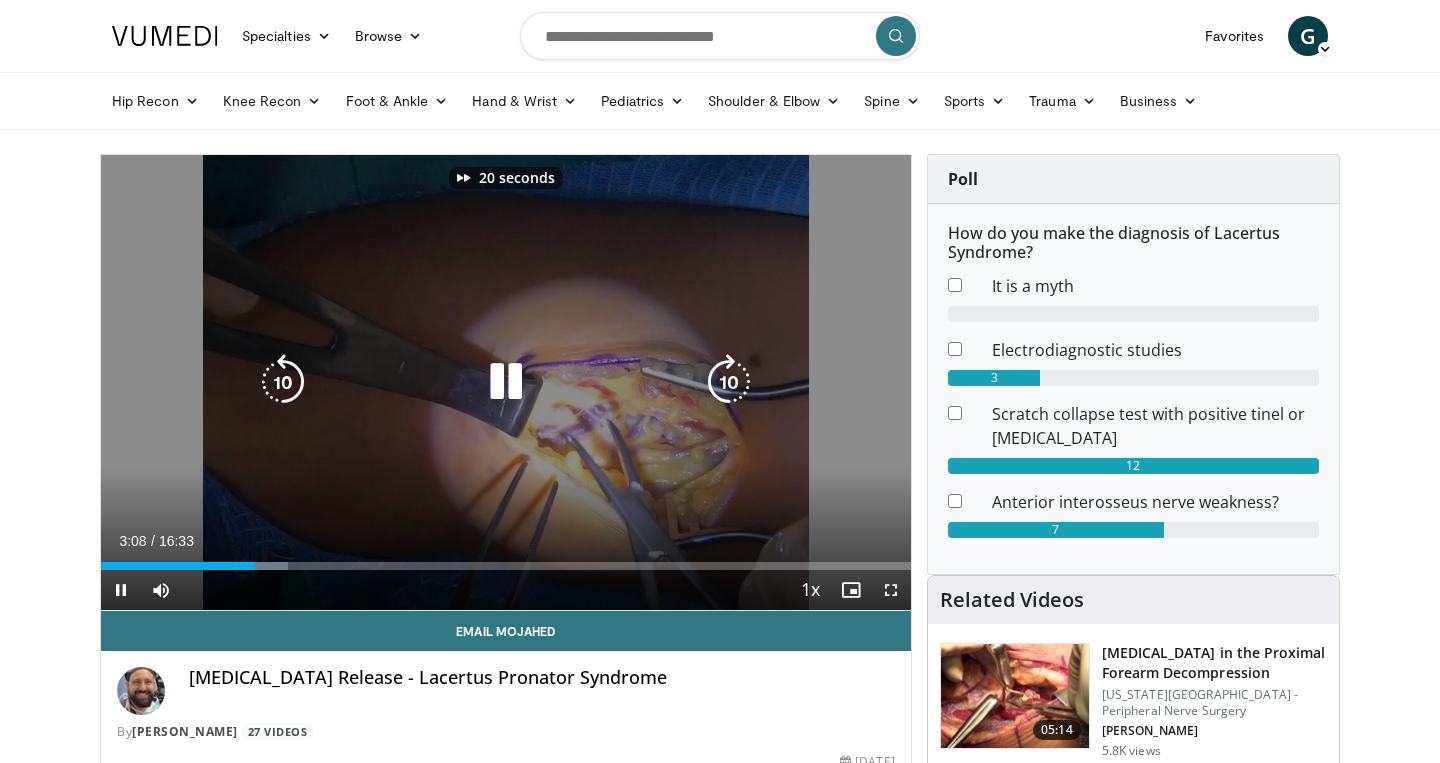 click at bounding box center (729, 382) 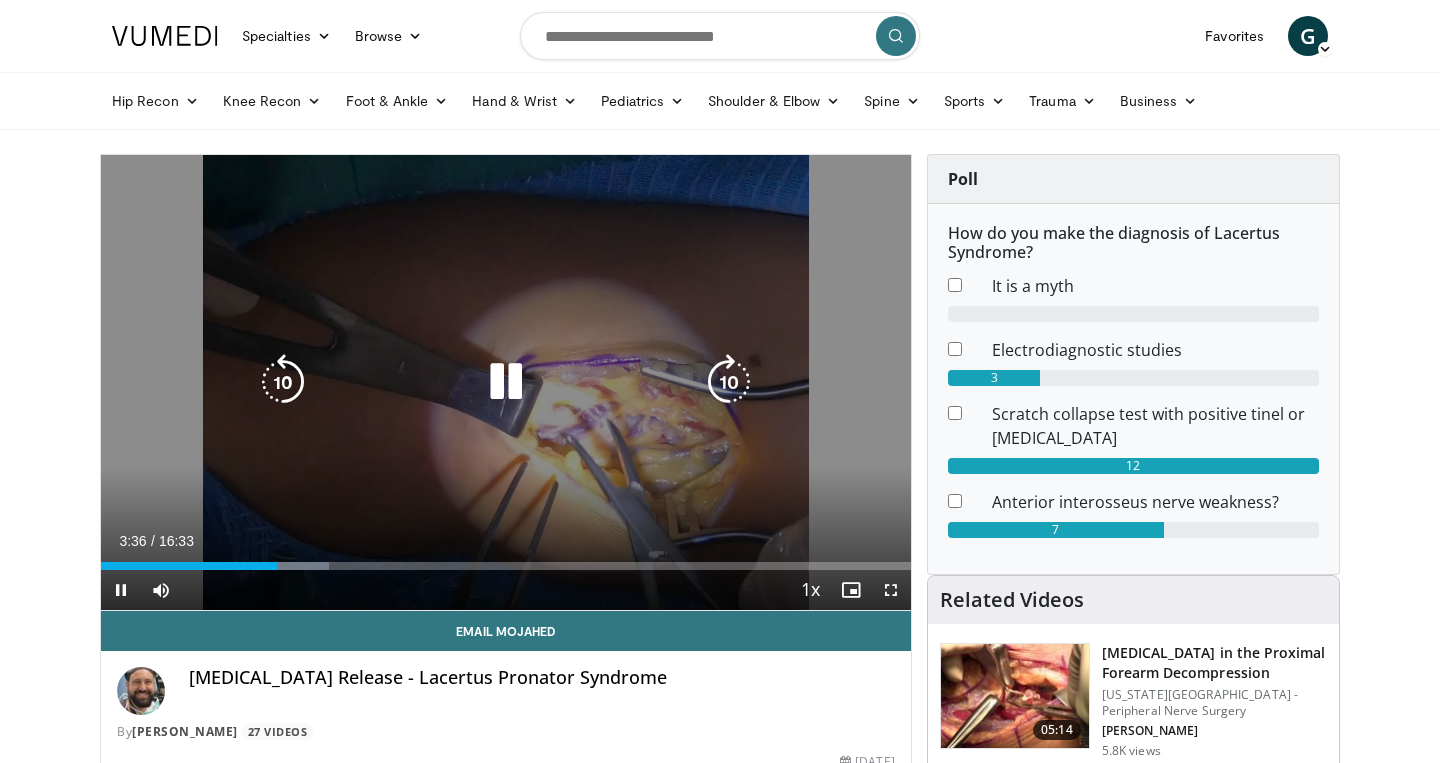 click at bounding box center [729, 382] 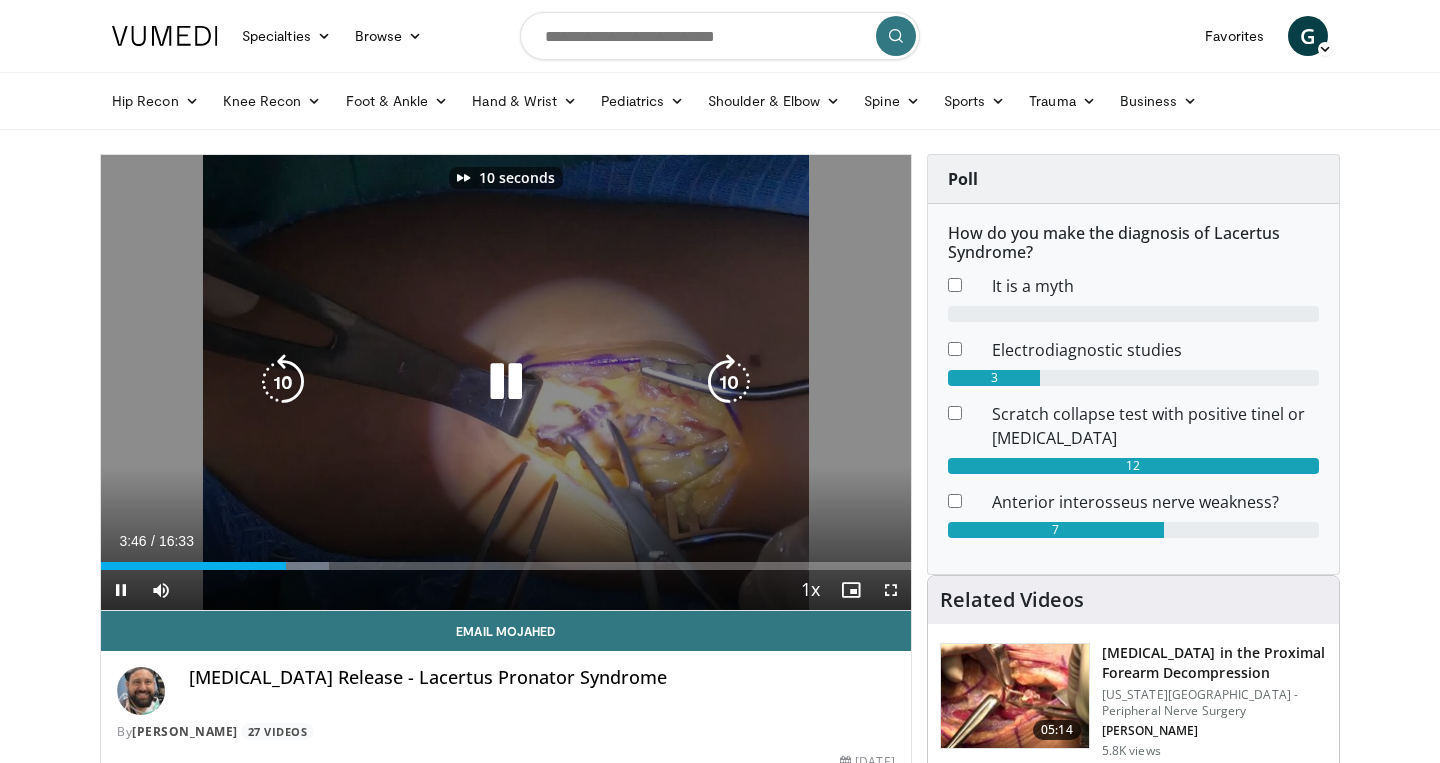 click at bounding box center (729, 382) 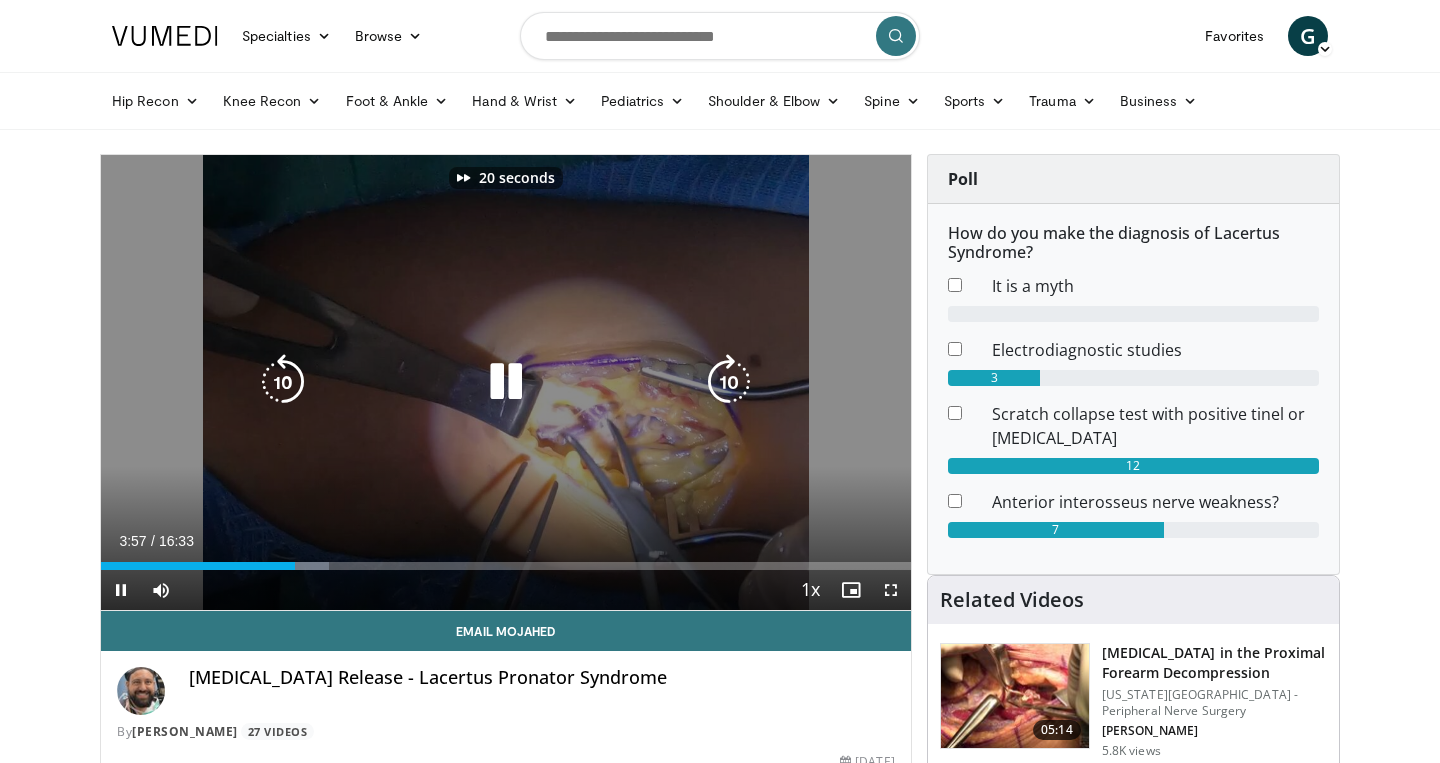 click at bounding box center (729, 382) 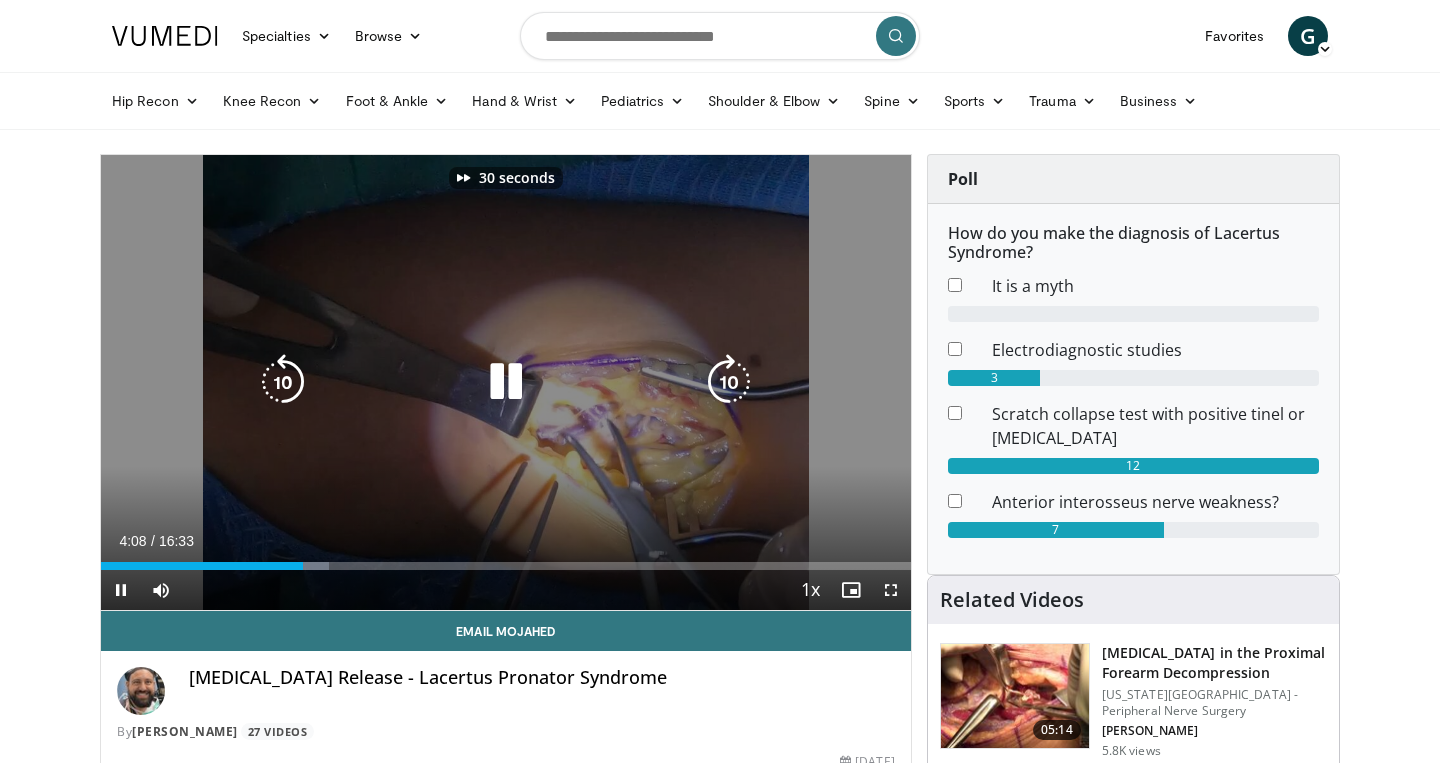 click at bounding box center [729, 382] 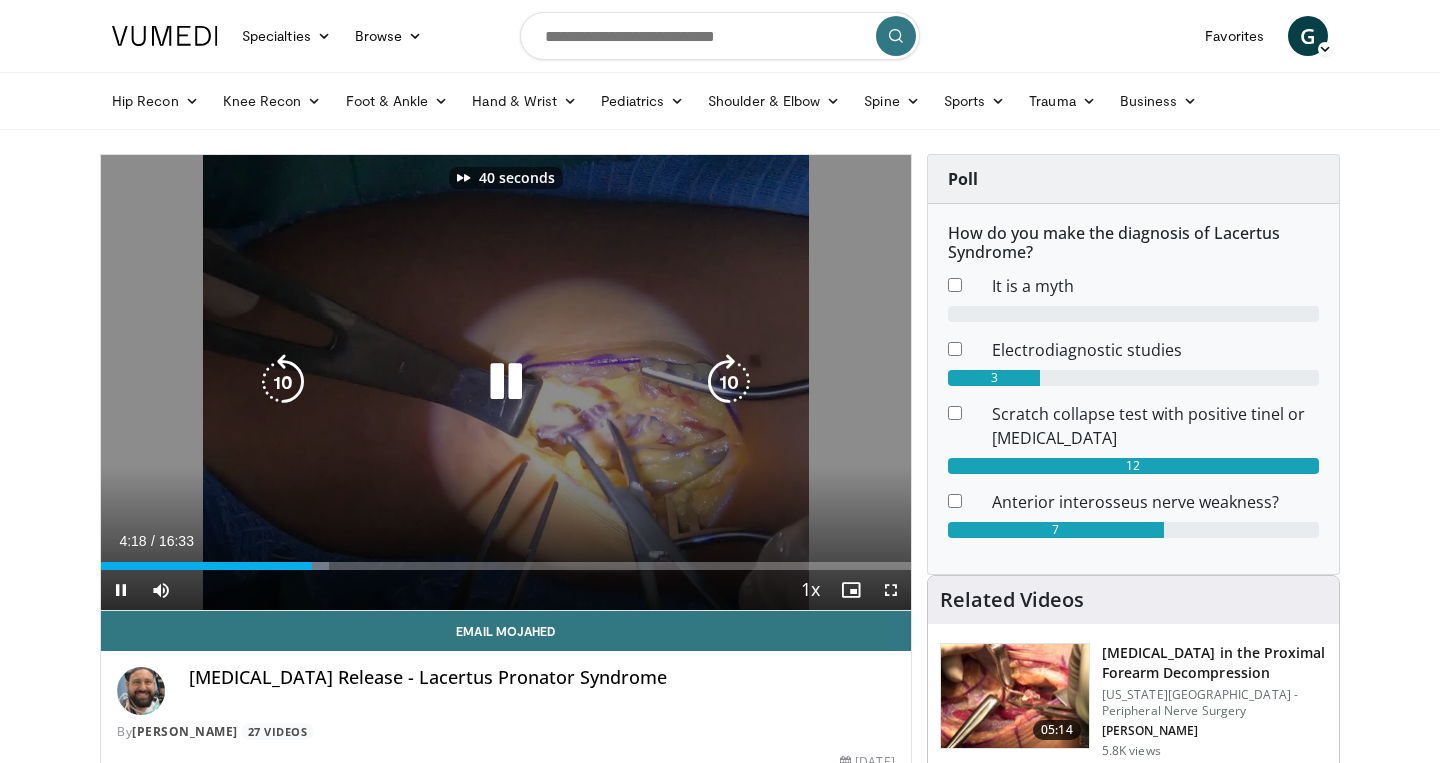 click at bounding box center (729, 382) 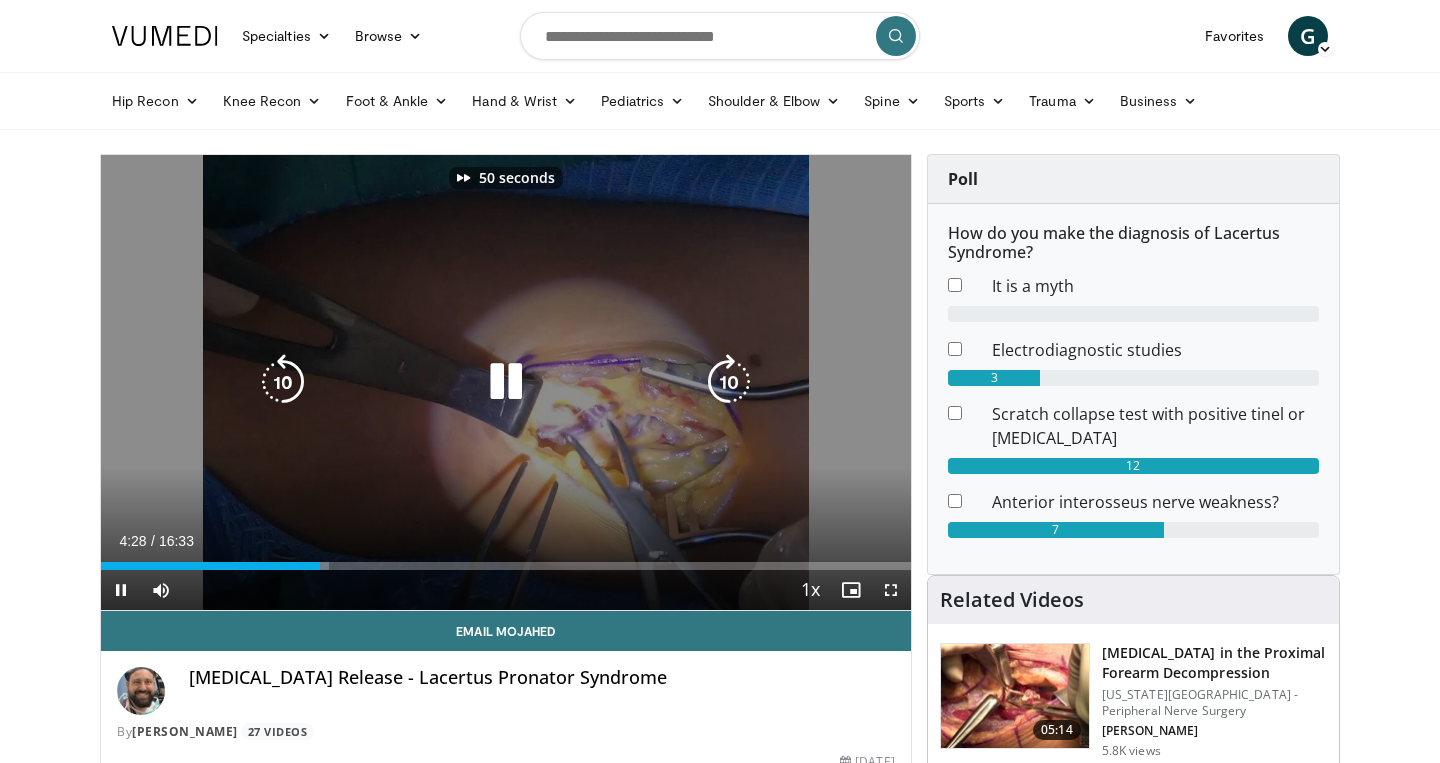 click at bounding box center (729, 382) 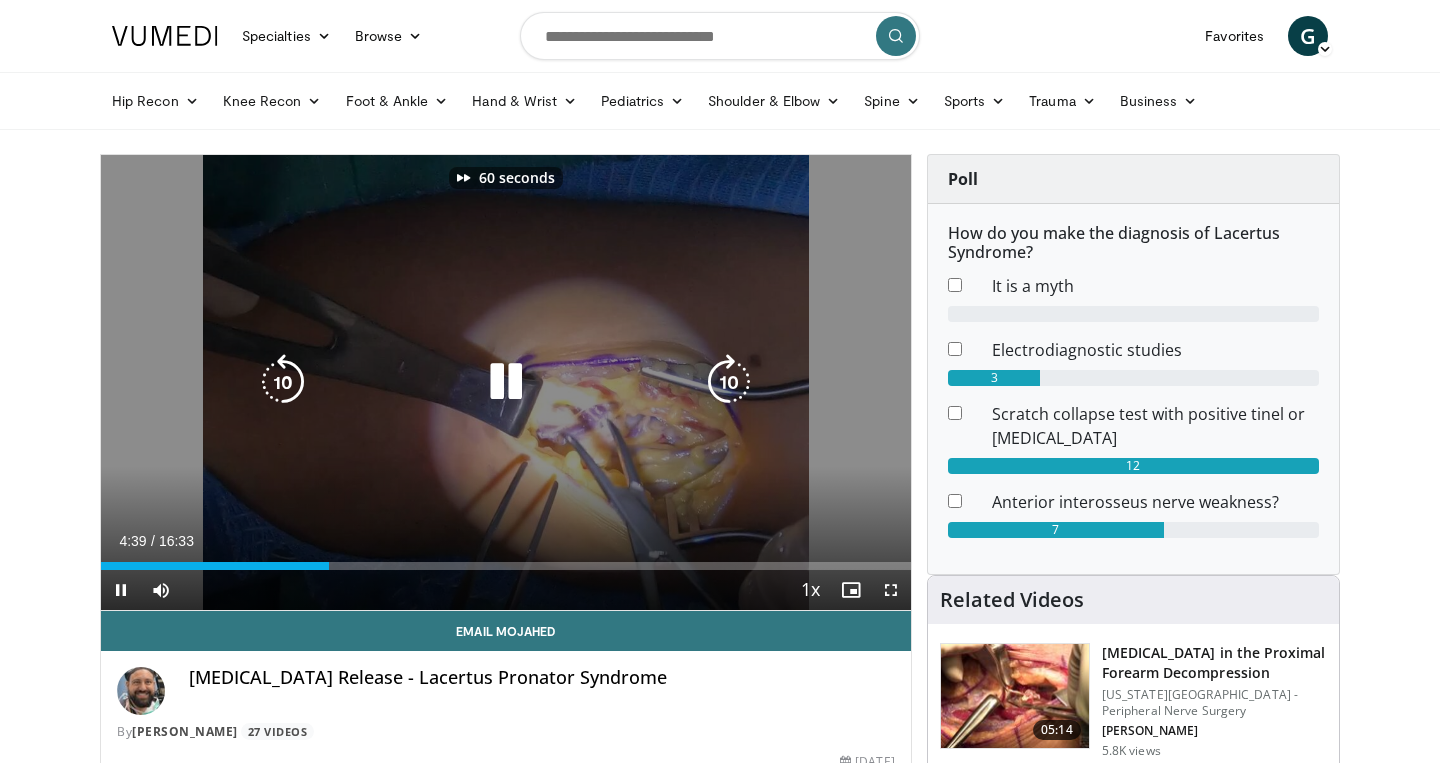 click at bounding box center (729, 382) 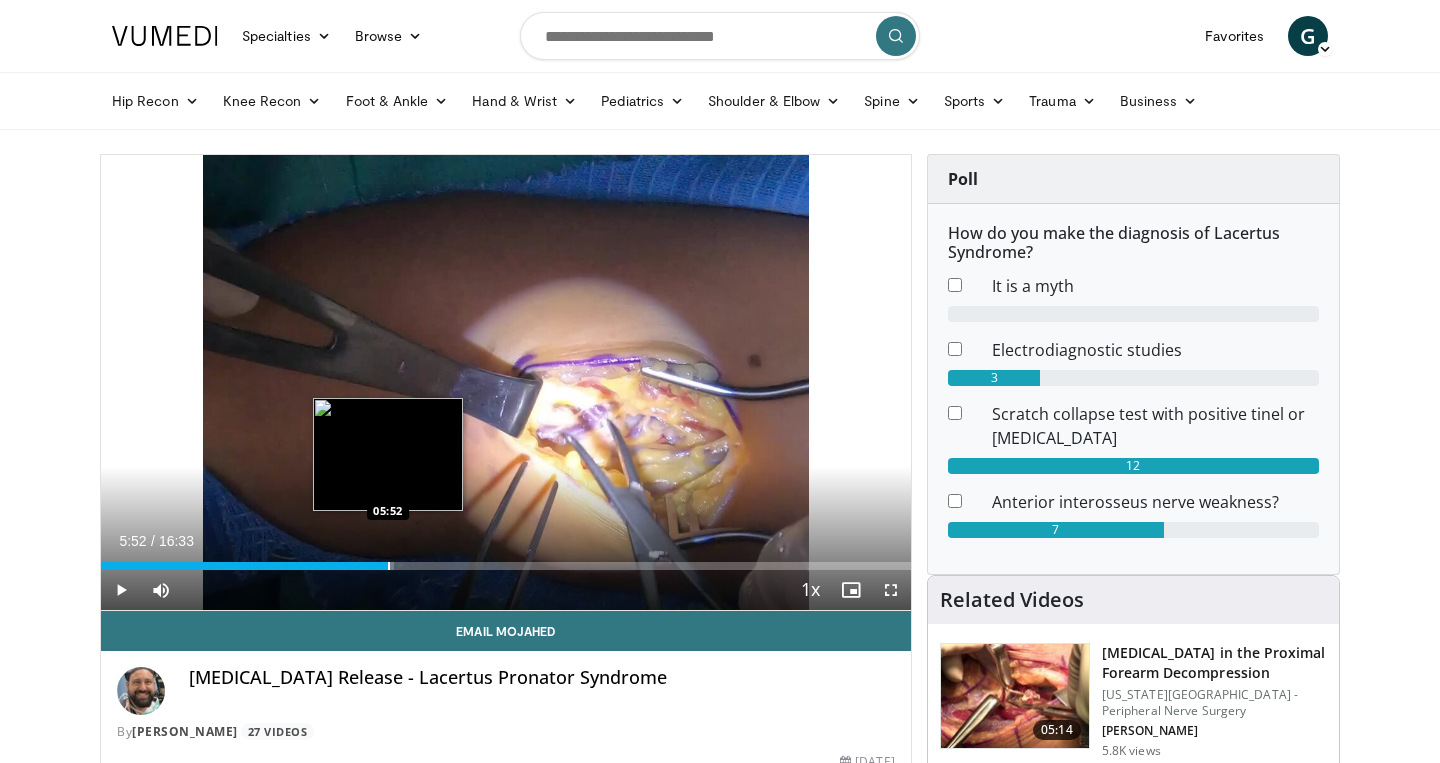 click on "Loaded :  36.18% 04:56 05:52" at bounding box center (506, 566) 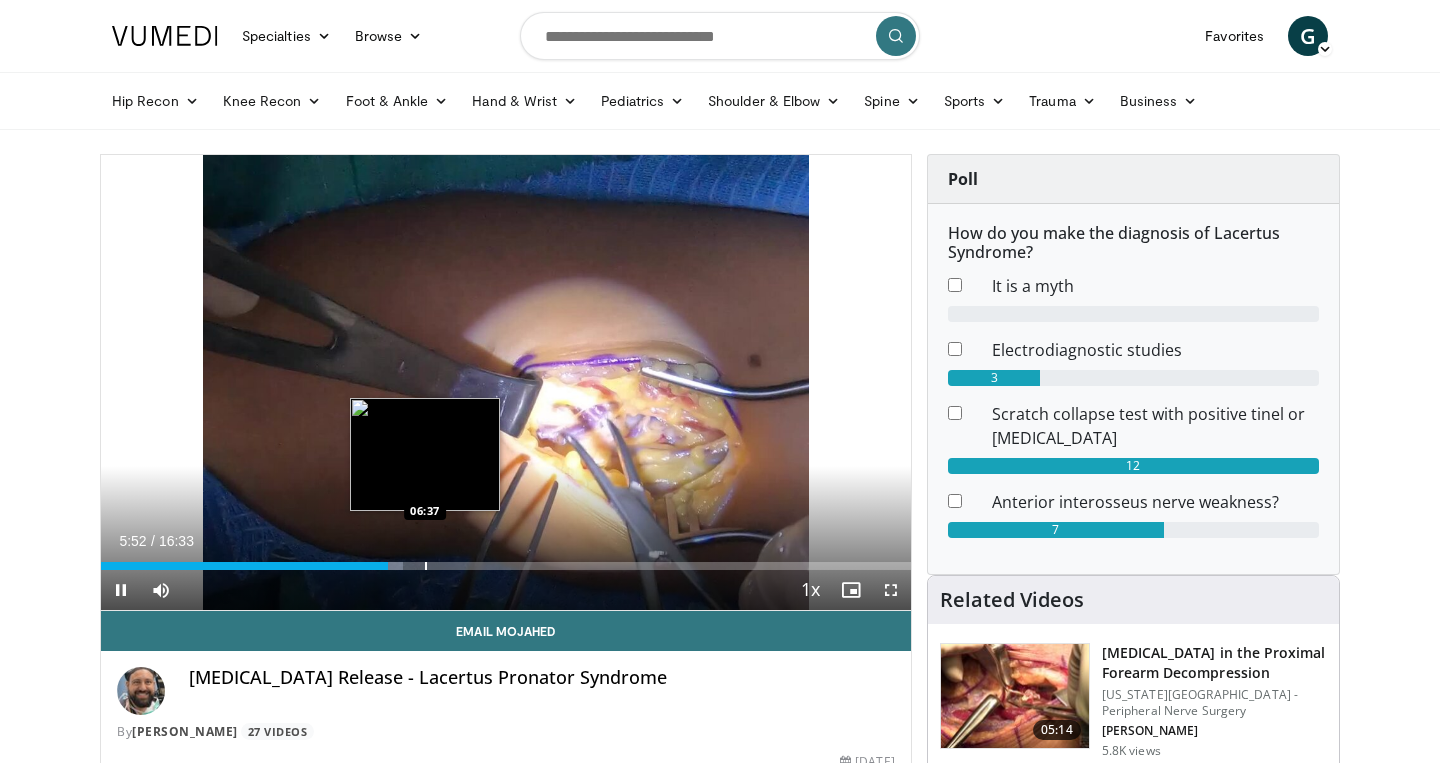 click at bounding box center [426, 566] 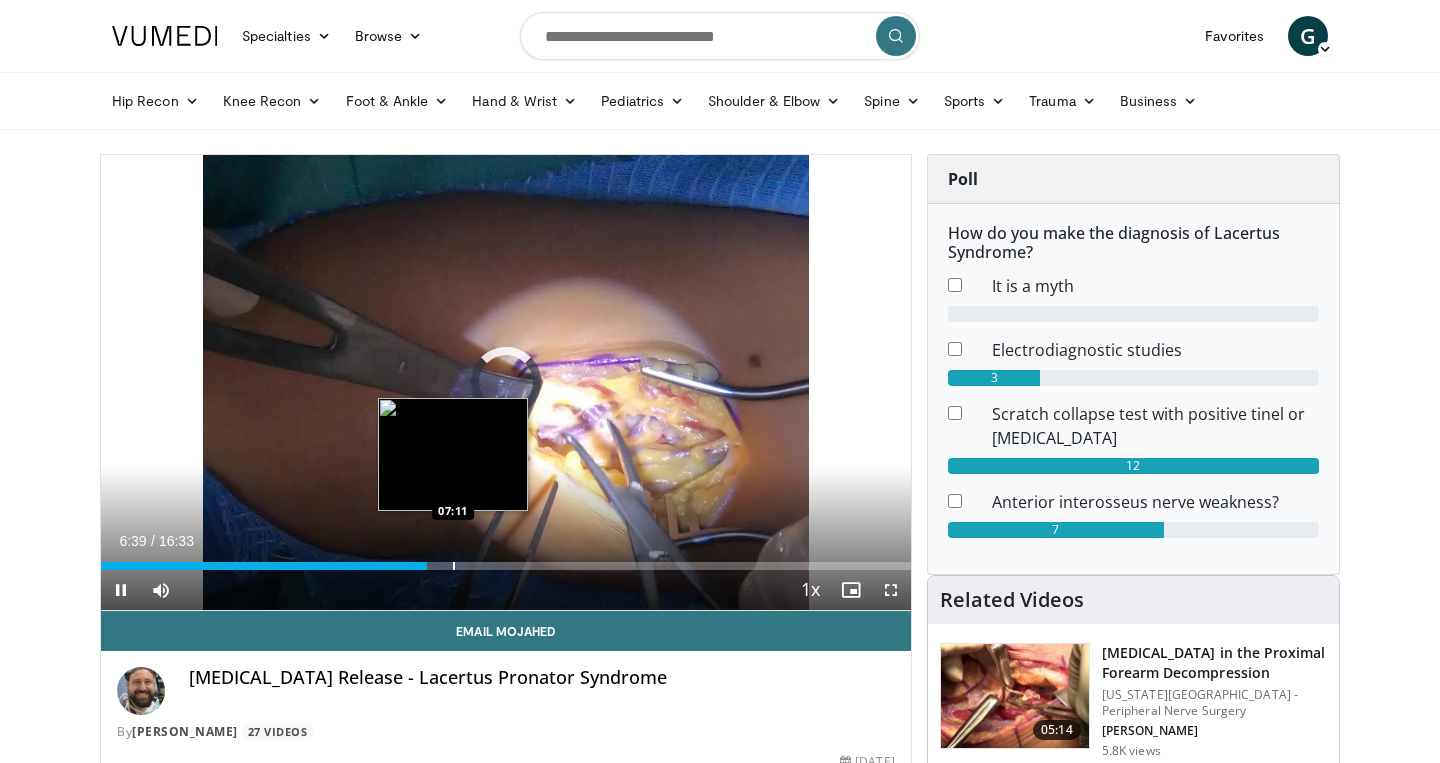 click at bounding box center (454, 566) 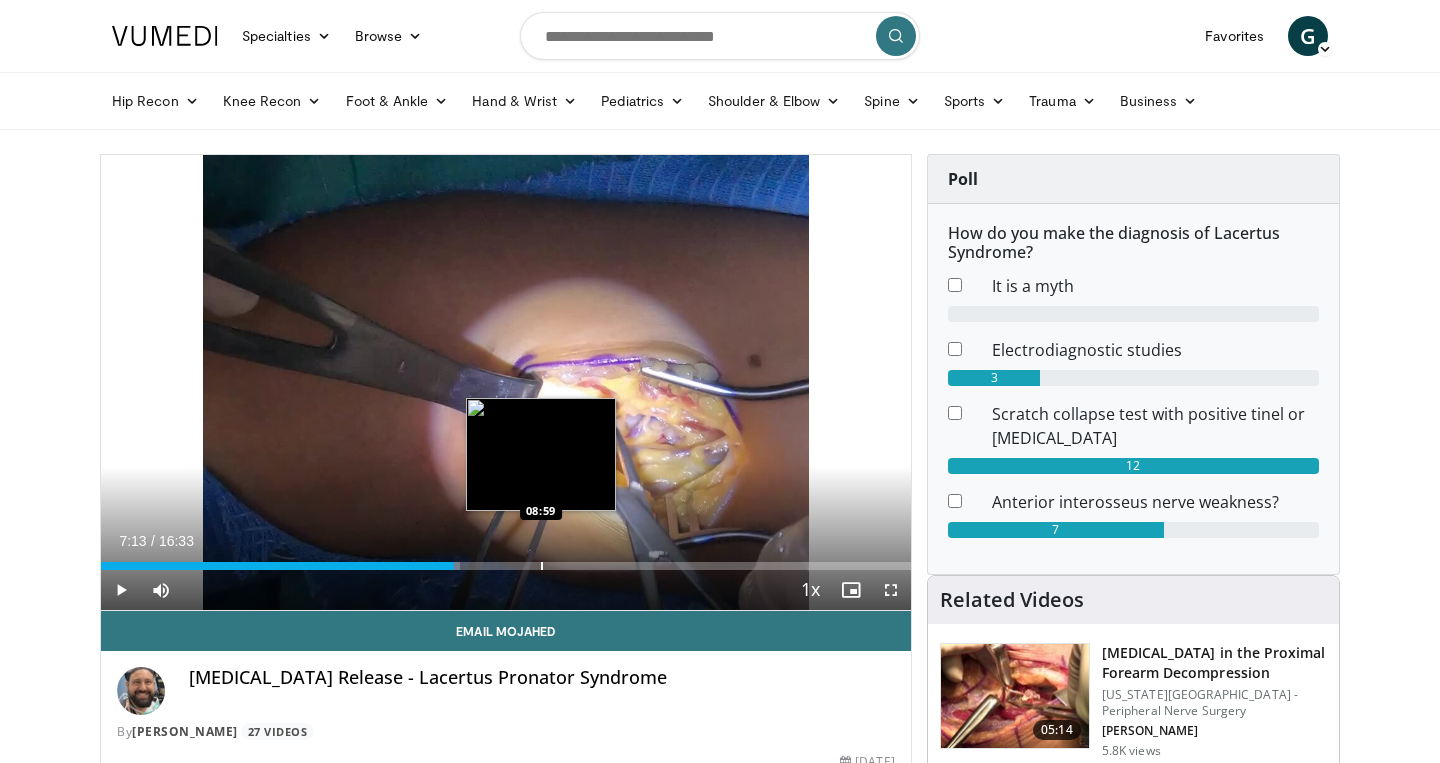 click on "Loaded :  44.28% 07:13 08:59" at bounding box center (506, 566) 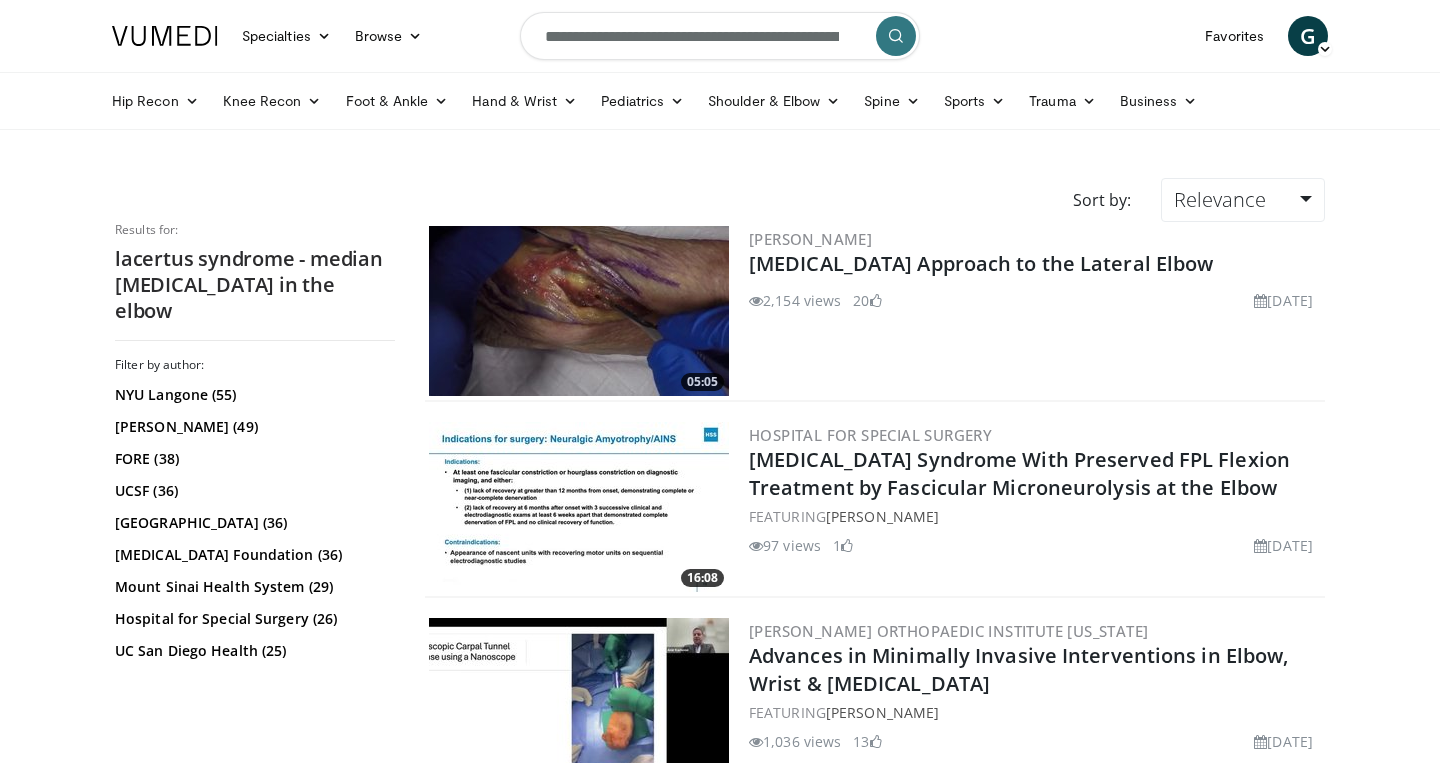 scroll, scrollTop: 0, scrollLeft: 0, axis: both 